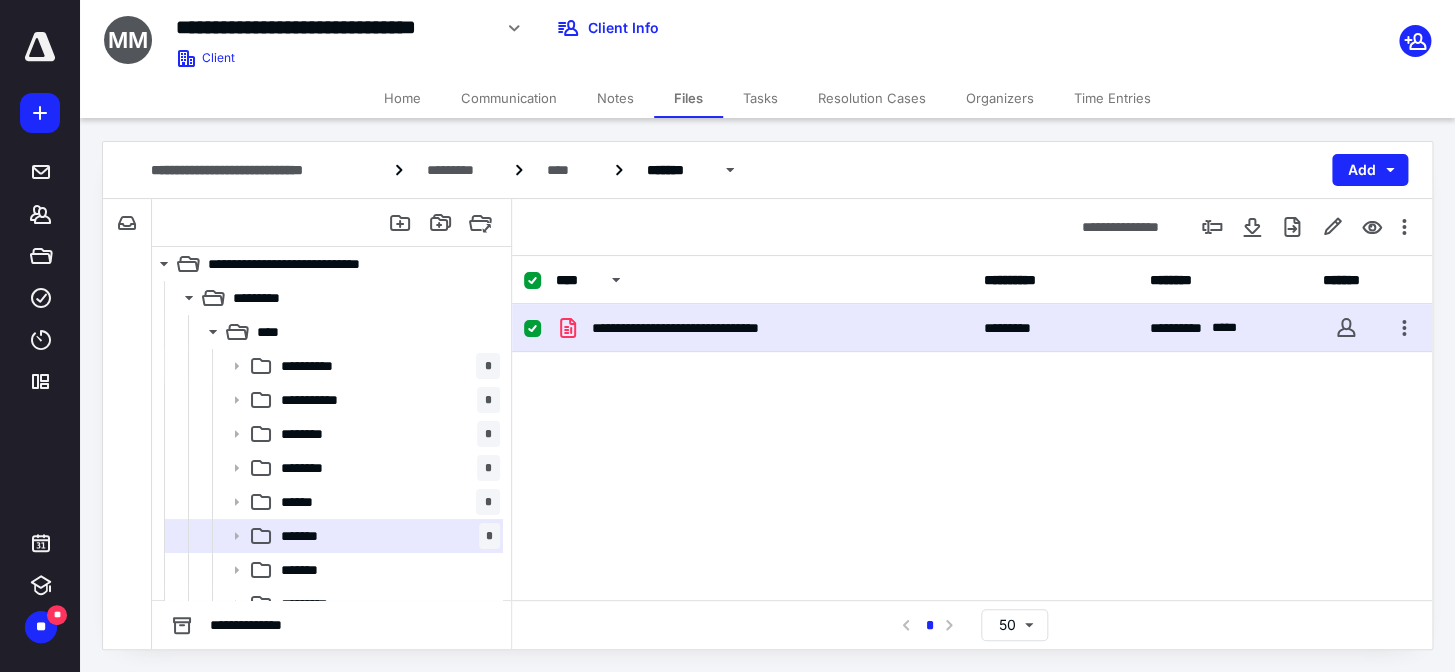 scroll, scrollTop: 0, scrollLeft: 0, axis: both 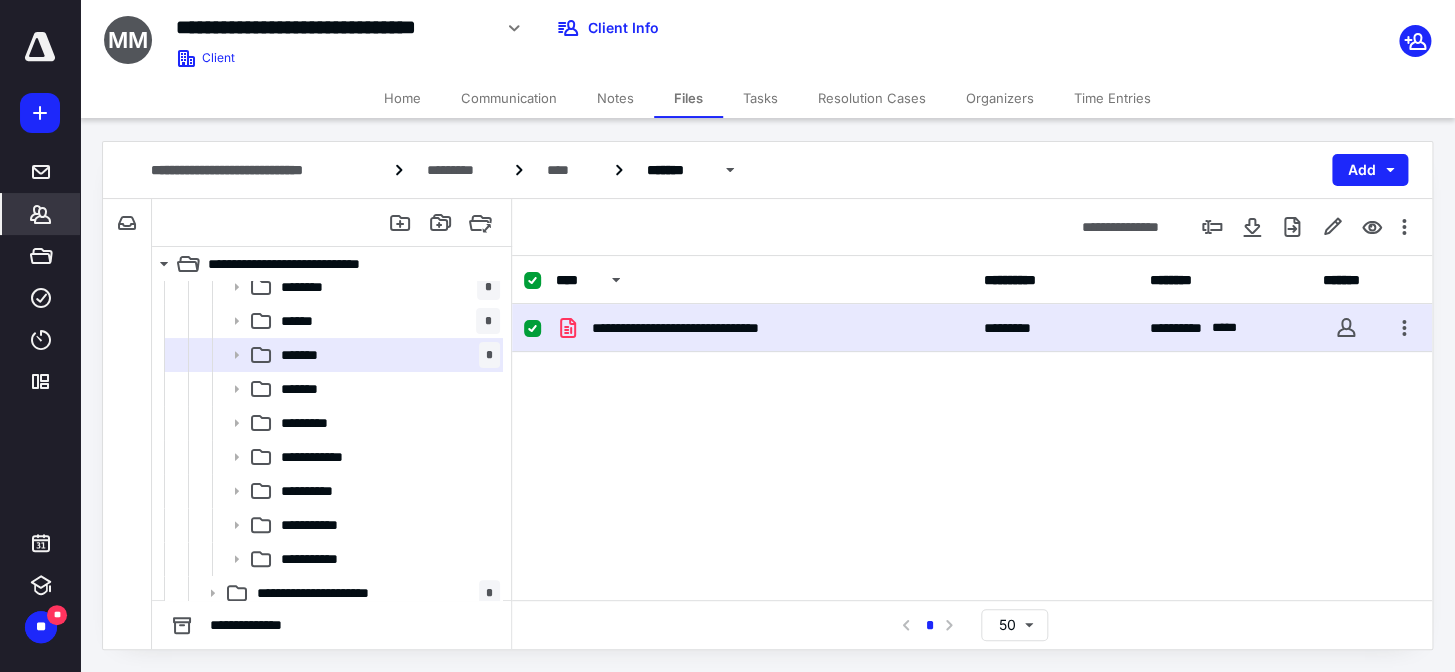 click 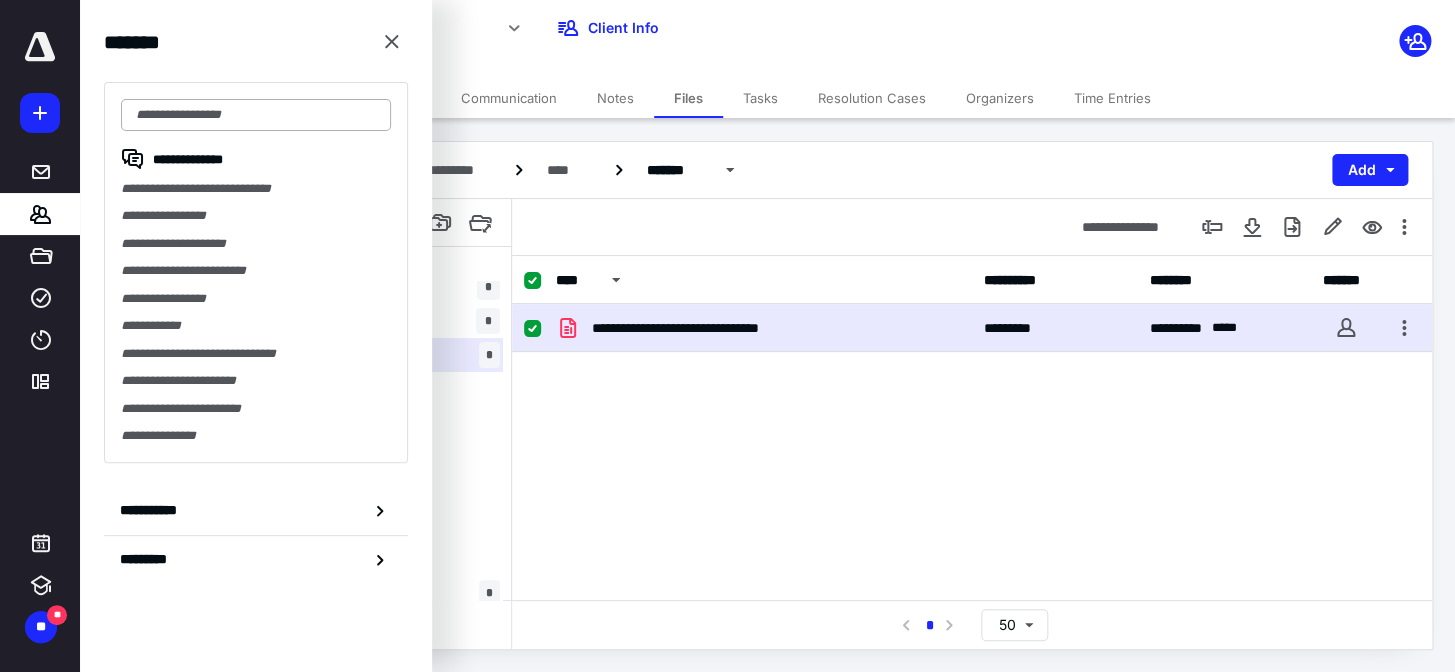 click at bounding box center [256, 115] 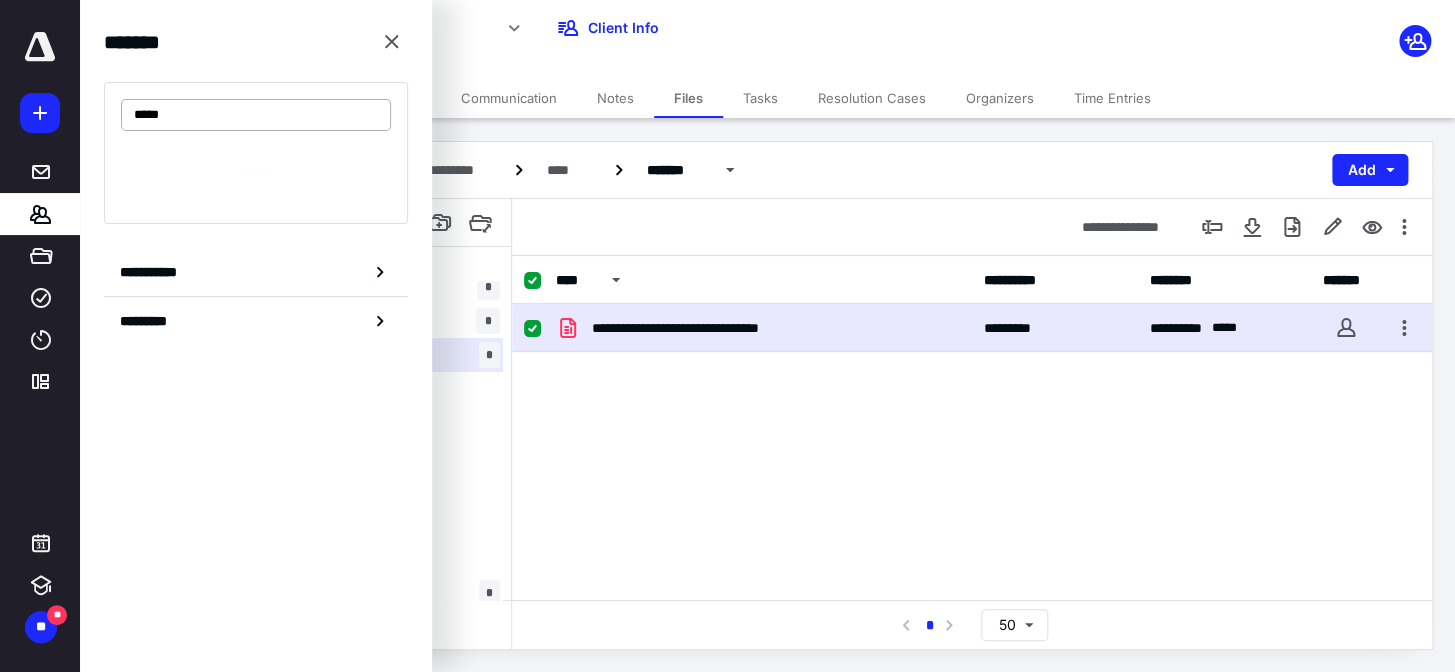 type on "*****" 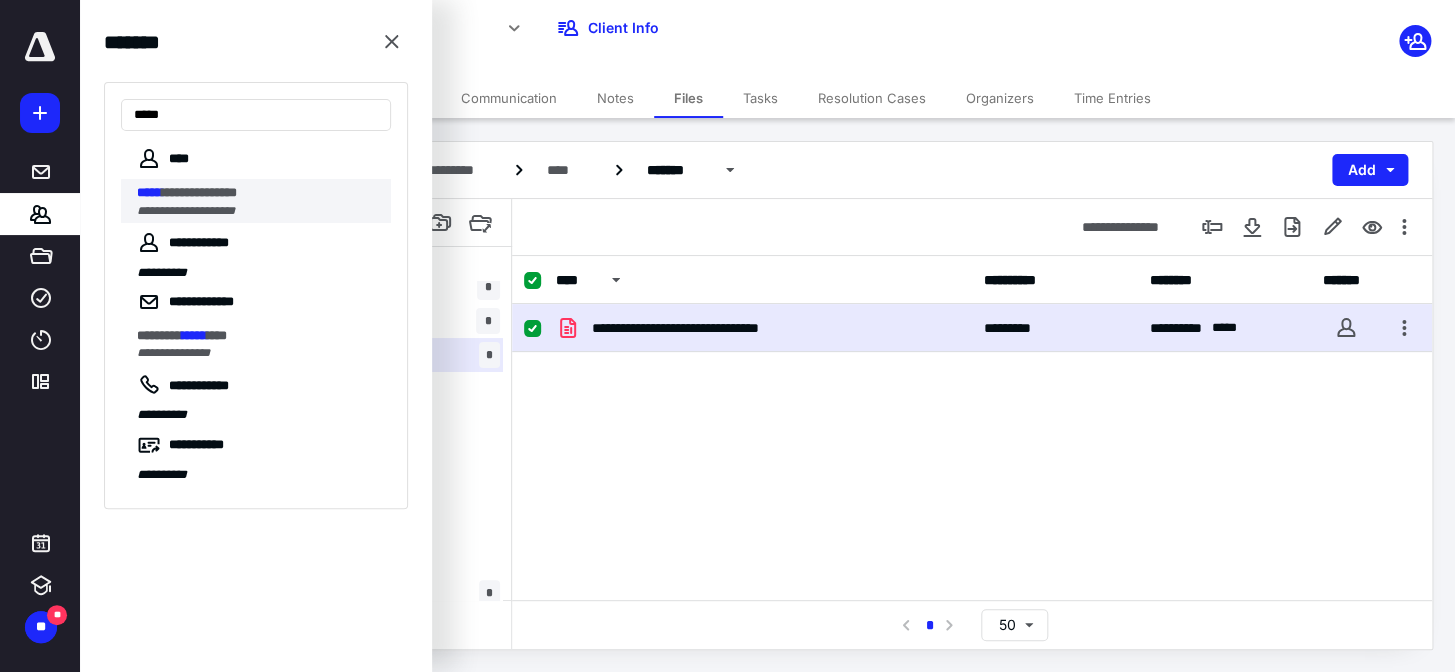 click on "*****" at bounding box center (149, 192) 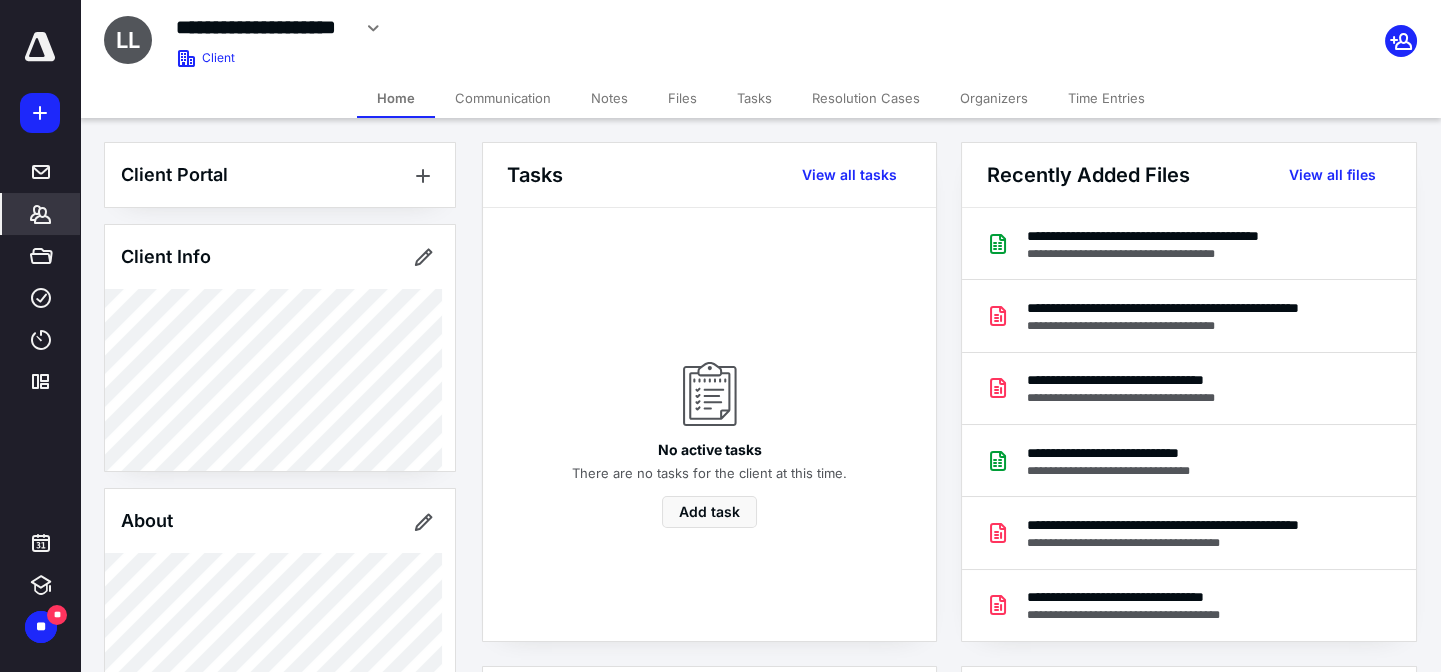 click on "Files" at bounding box center (682, 98) 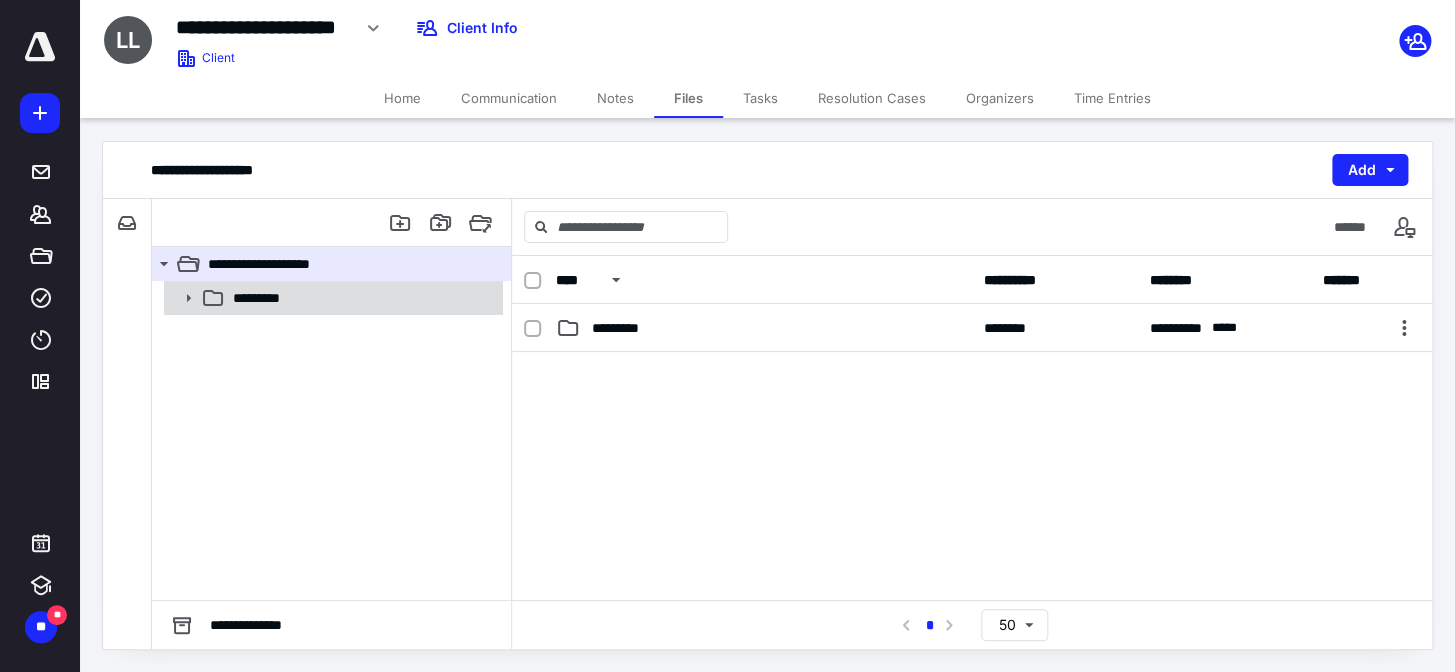 click 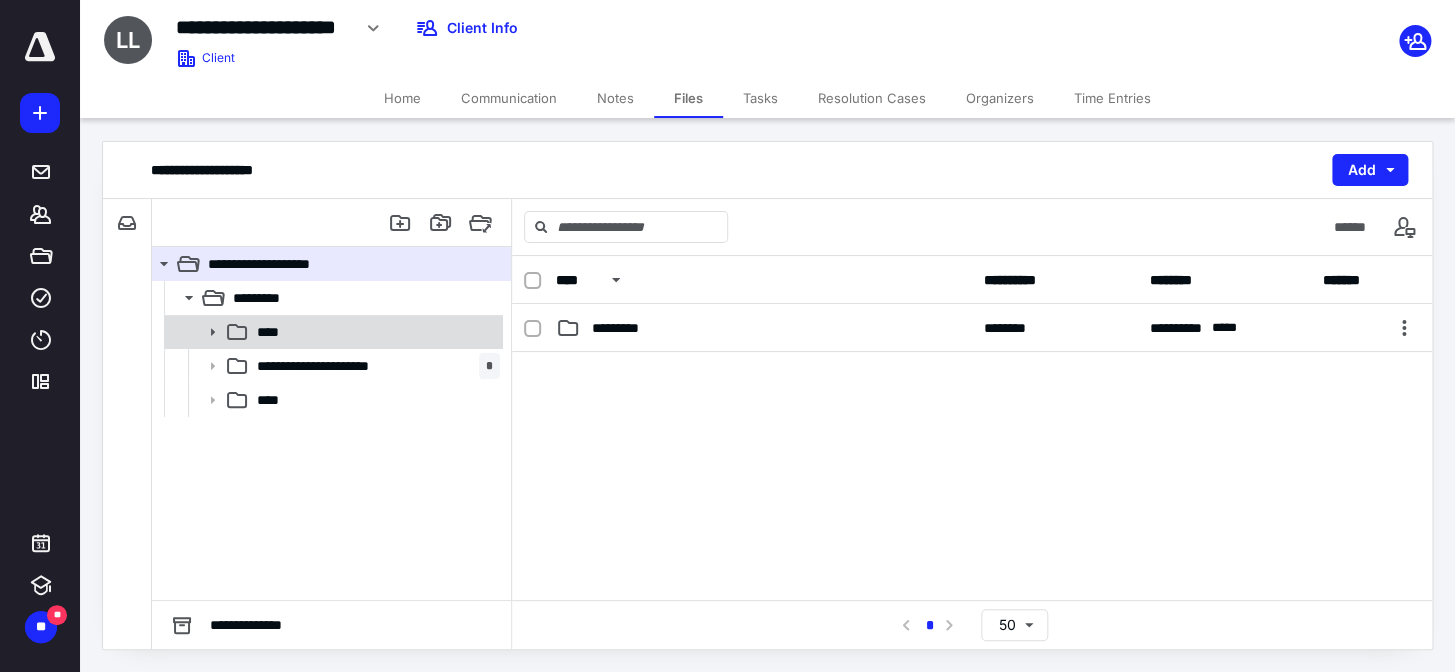 click 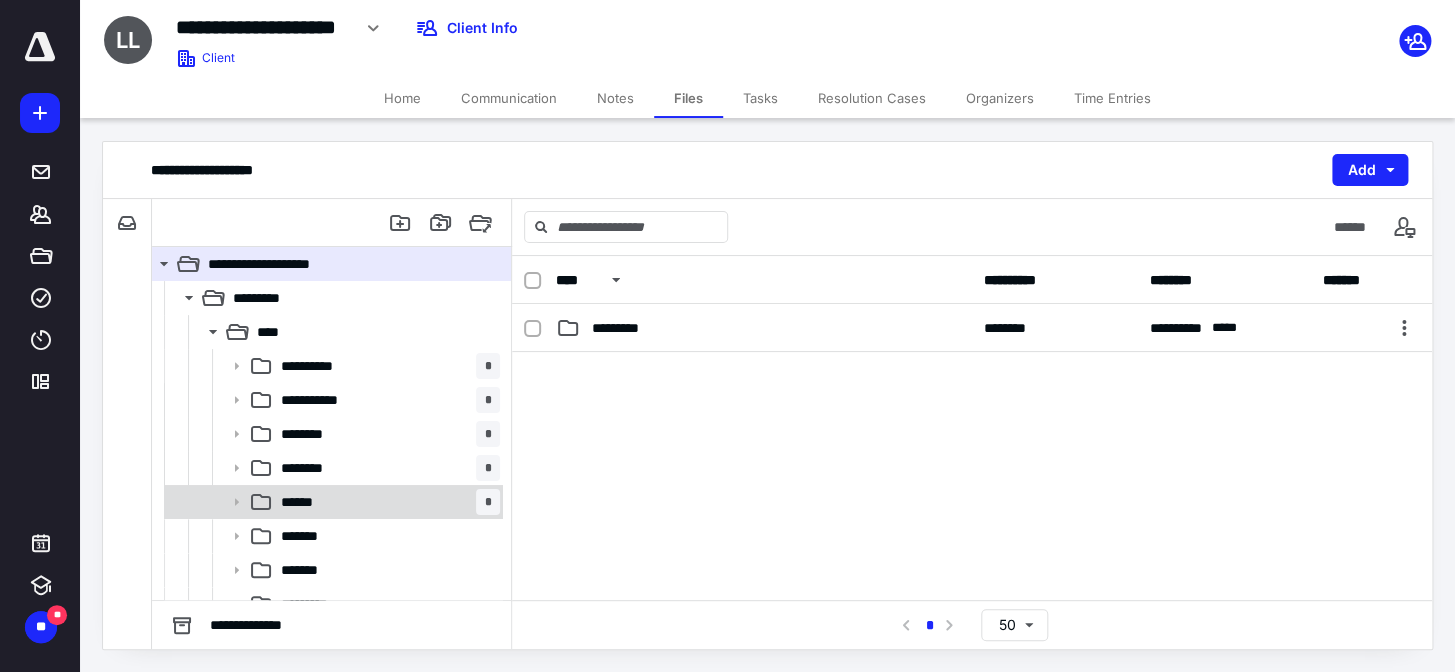 click on "****** *" at bounding box center [386, 502] 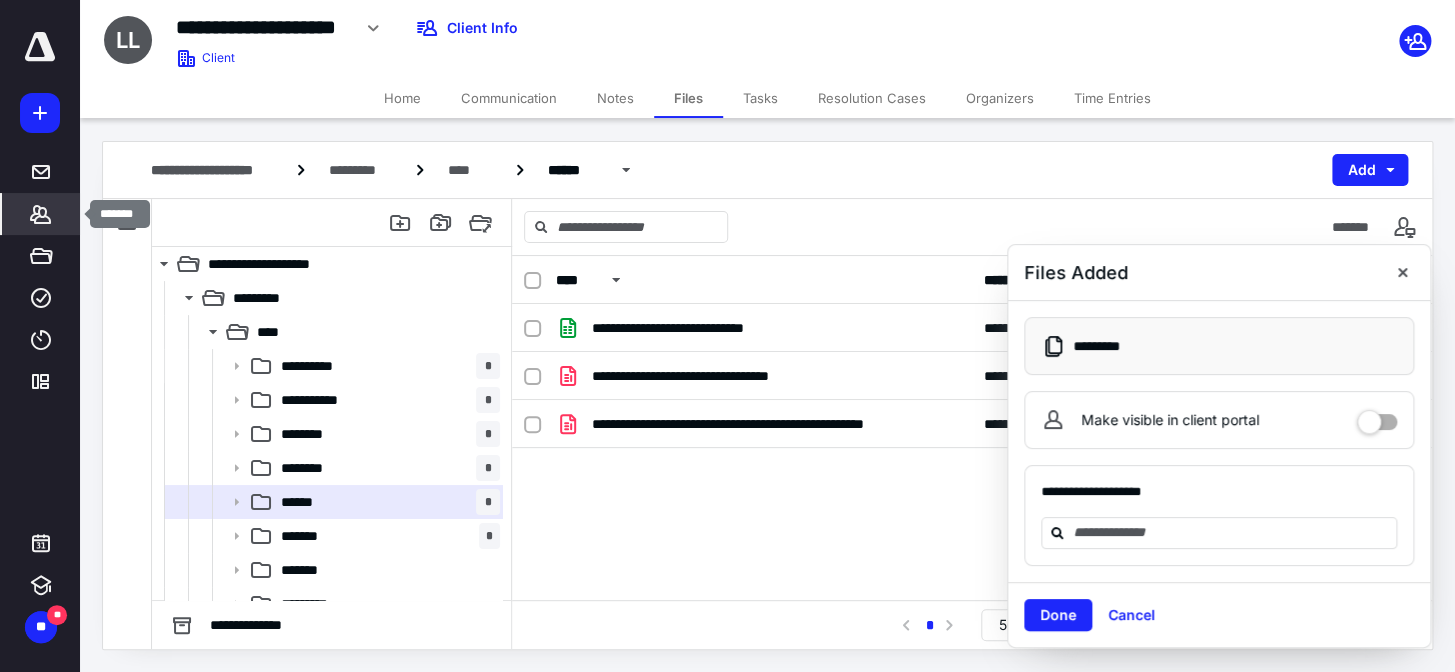 click 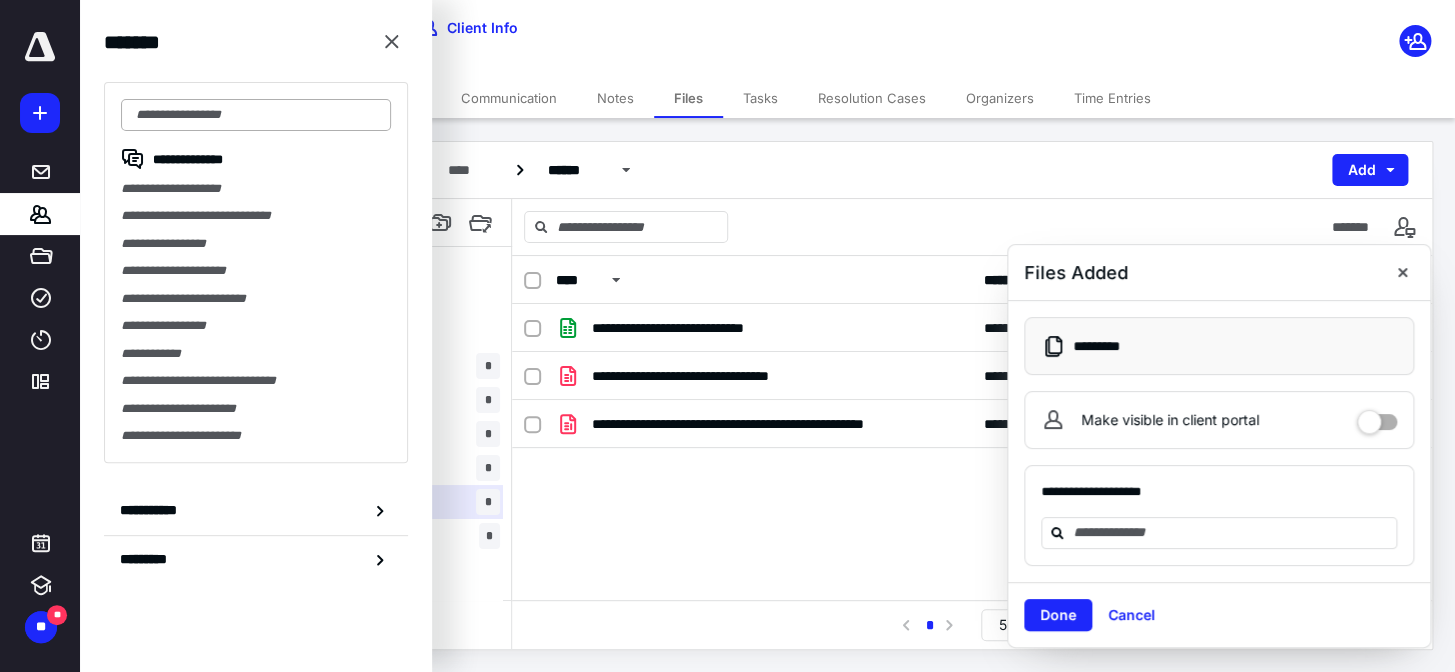 click at bounding box center [256, 115] 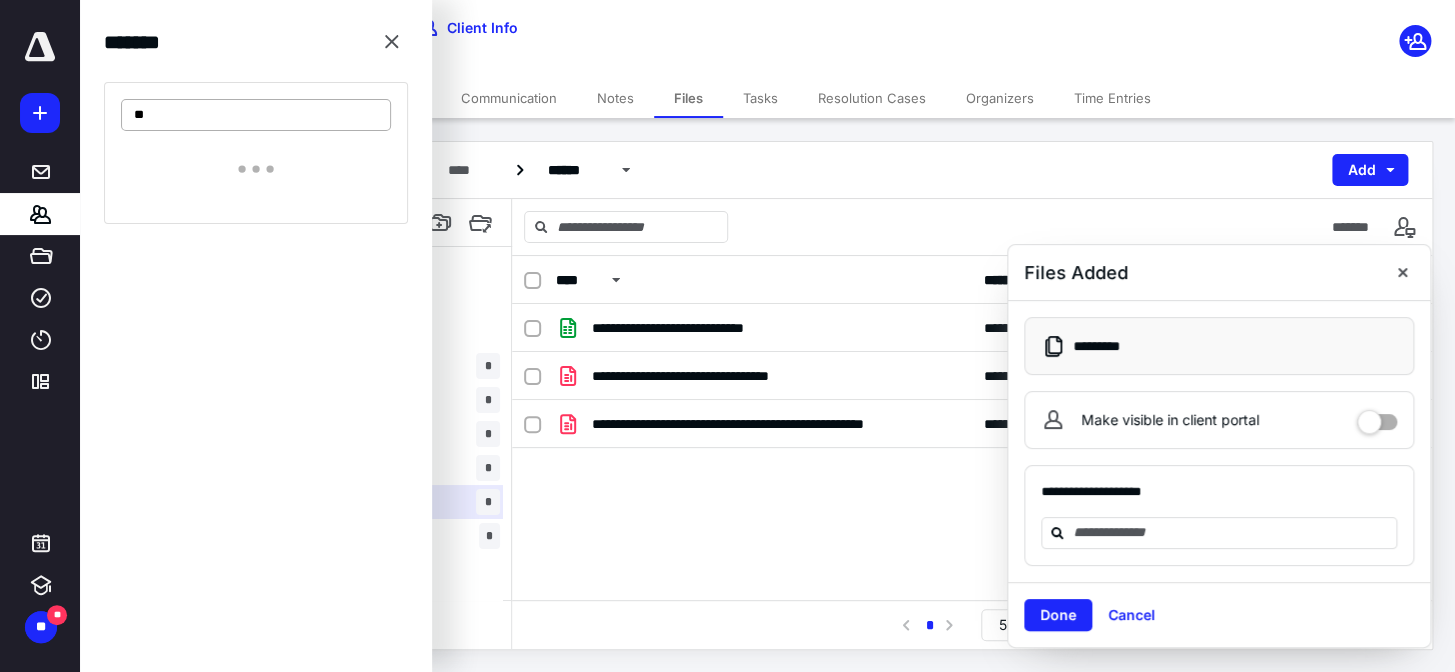 type on "**" 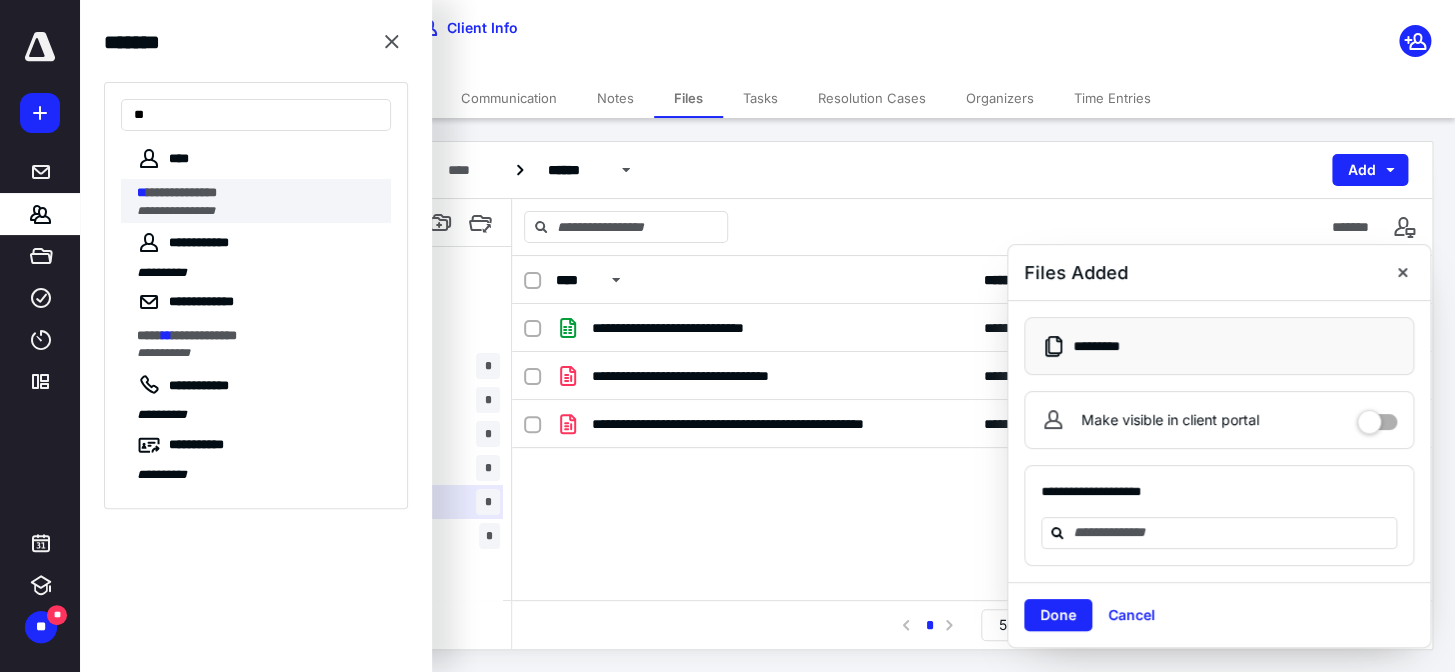 click on "**********" at bounding box center [182, 192] 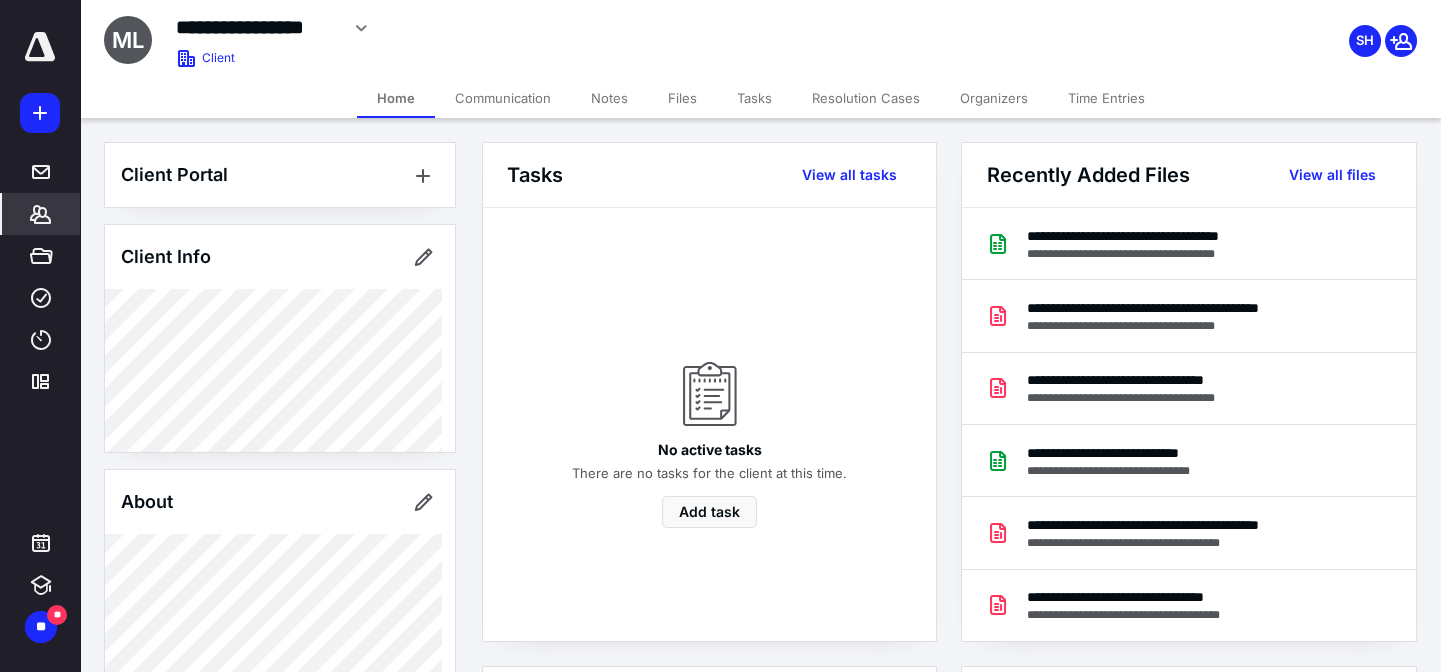 click on "Files" at bounding box center [682, 98] 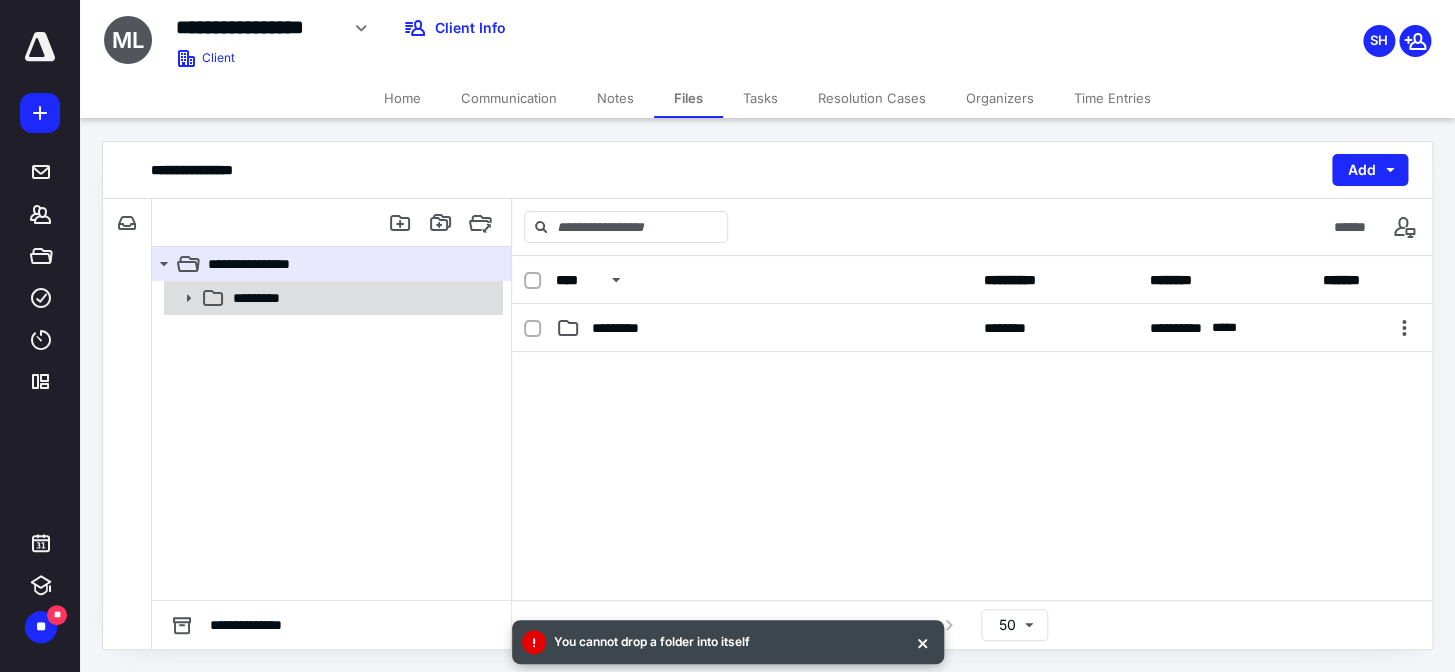 click 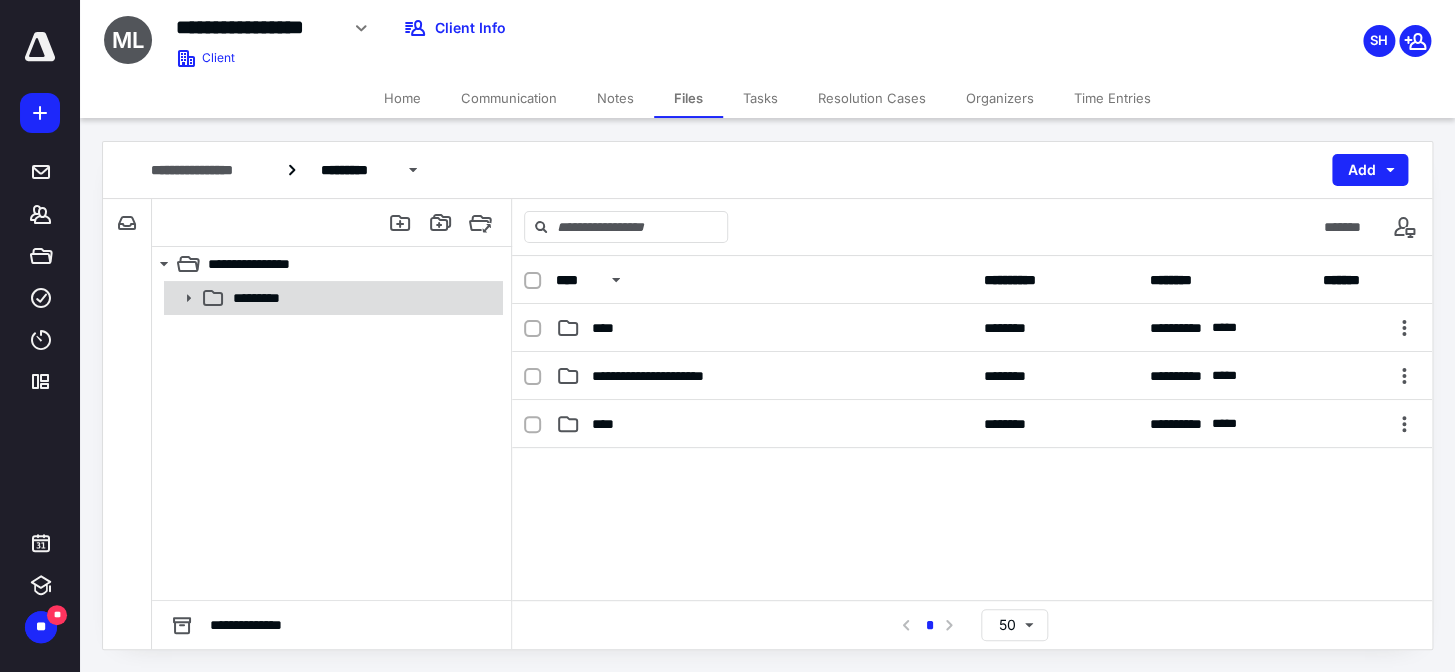 click 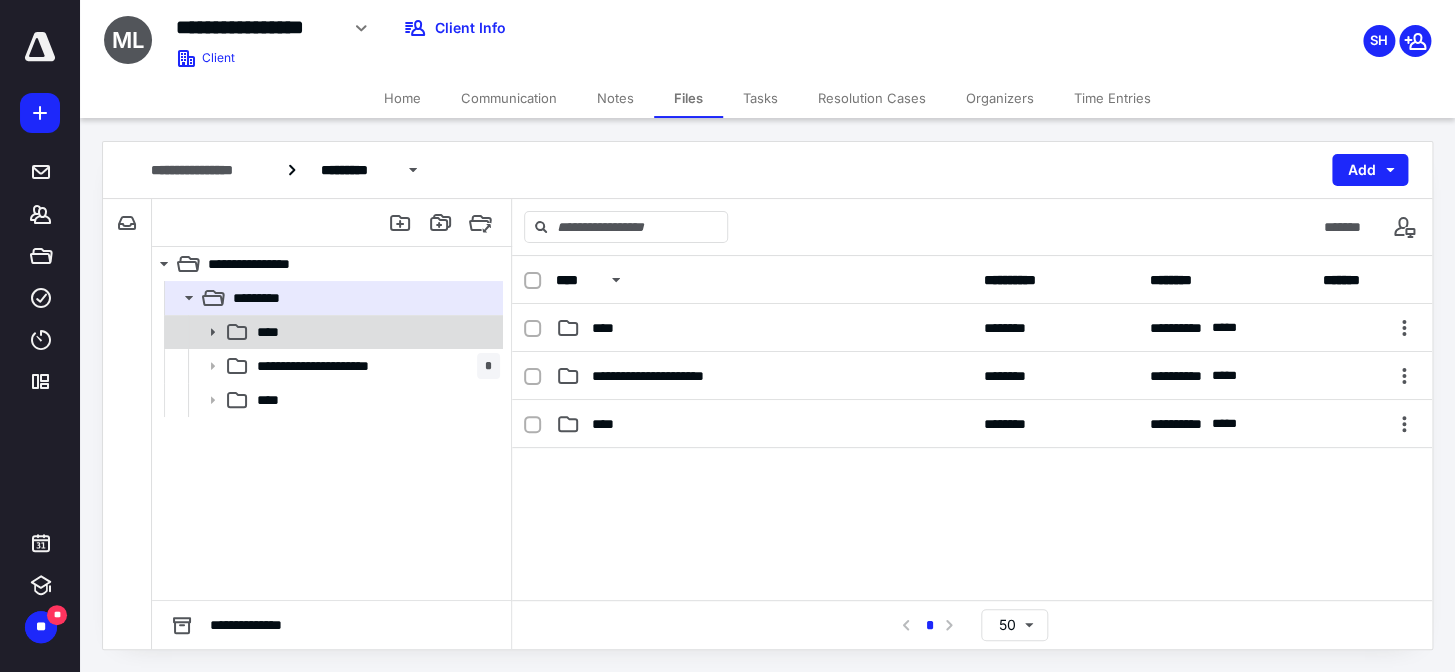 click 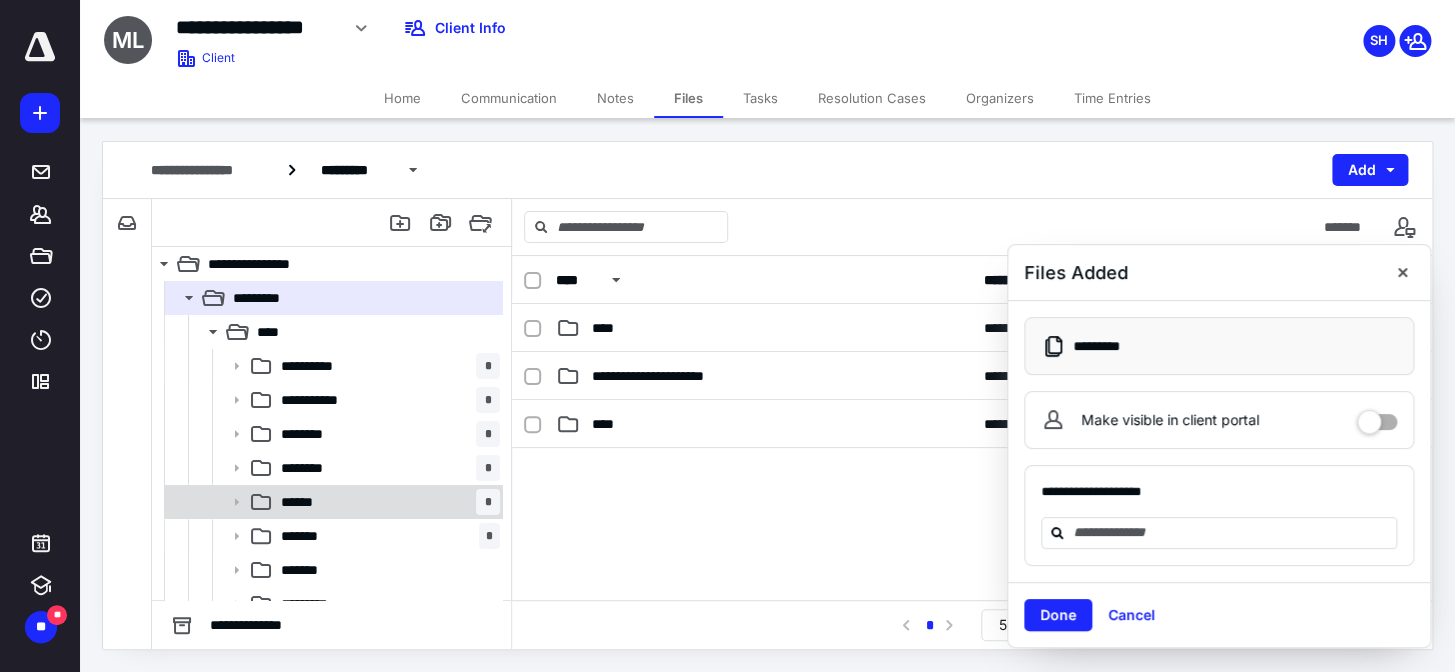 click on "****** *" at bounding box center (386, 502) 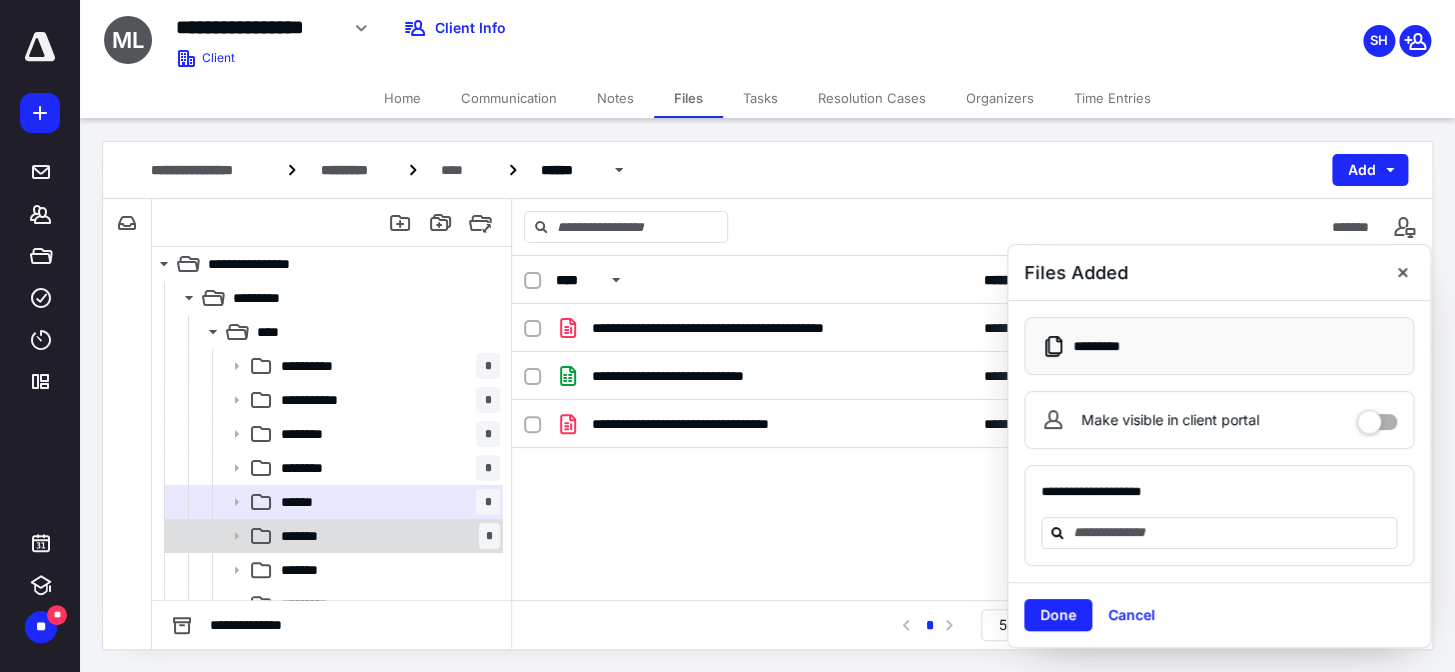 click on "******* *" at bounding box center (386, 536) 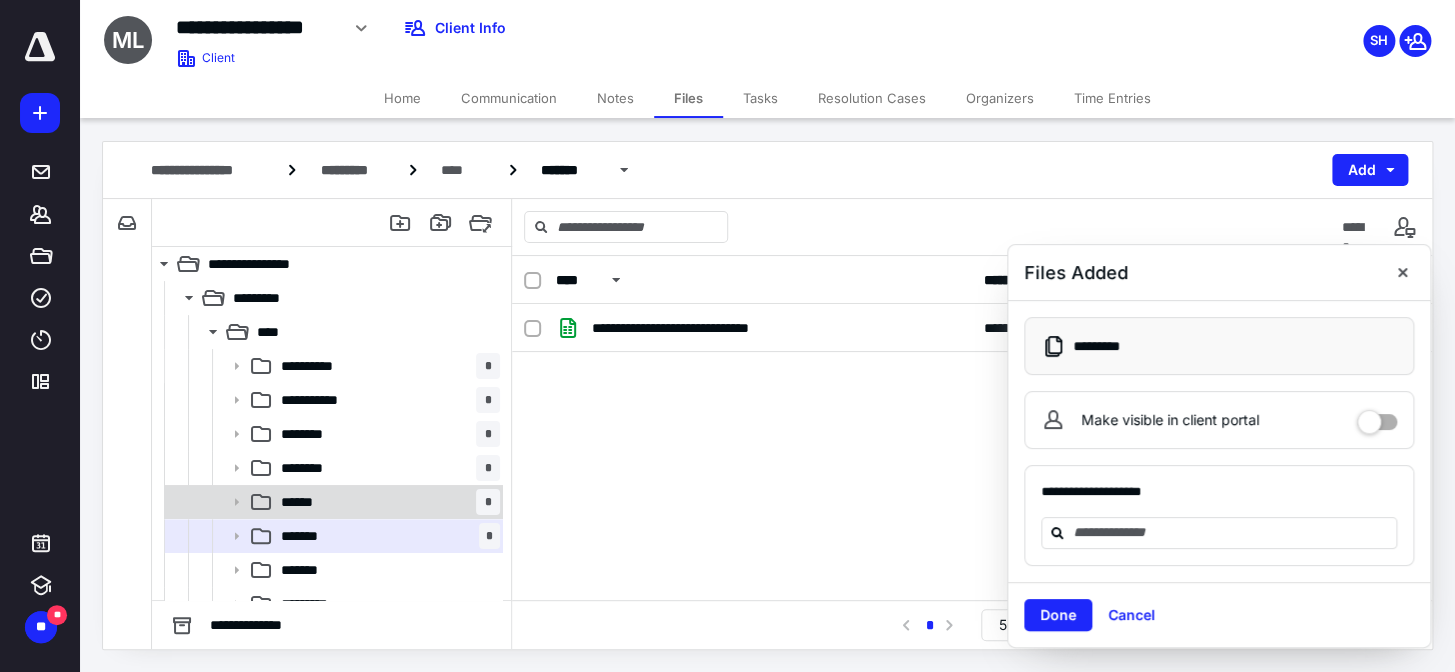 click on "****** *" at bounding box center [386, 502] 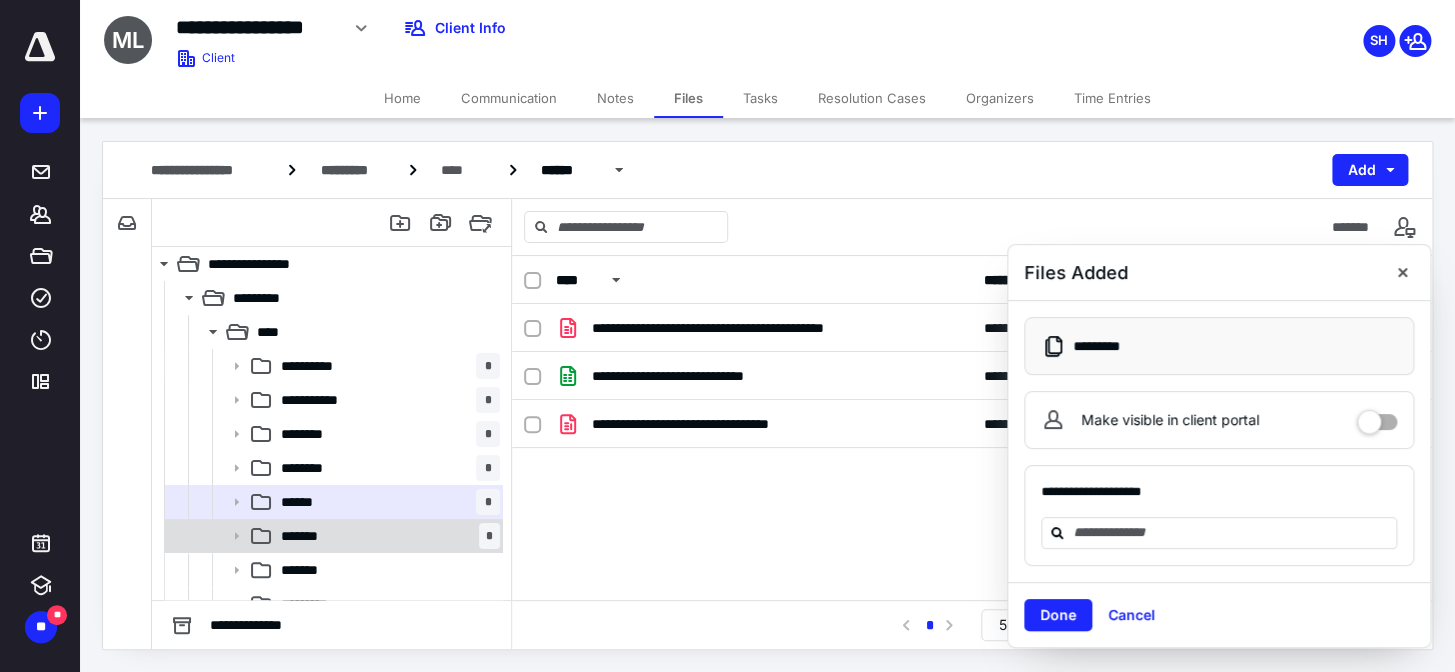 click on "******* *" at bounding box center [386, 536] 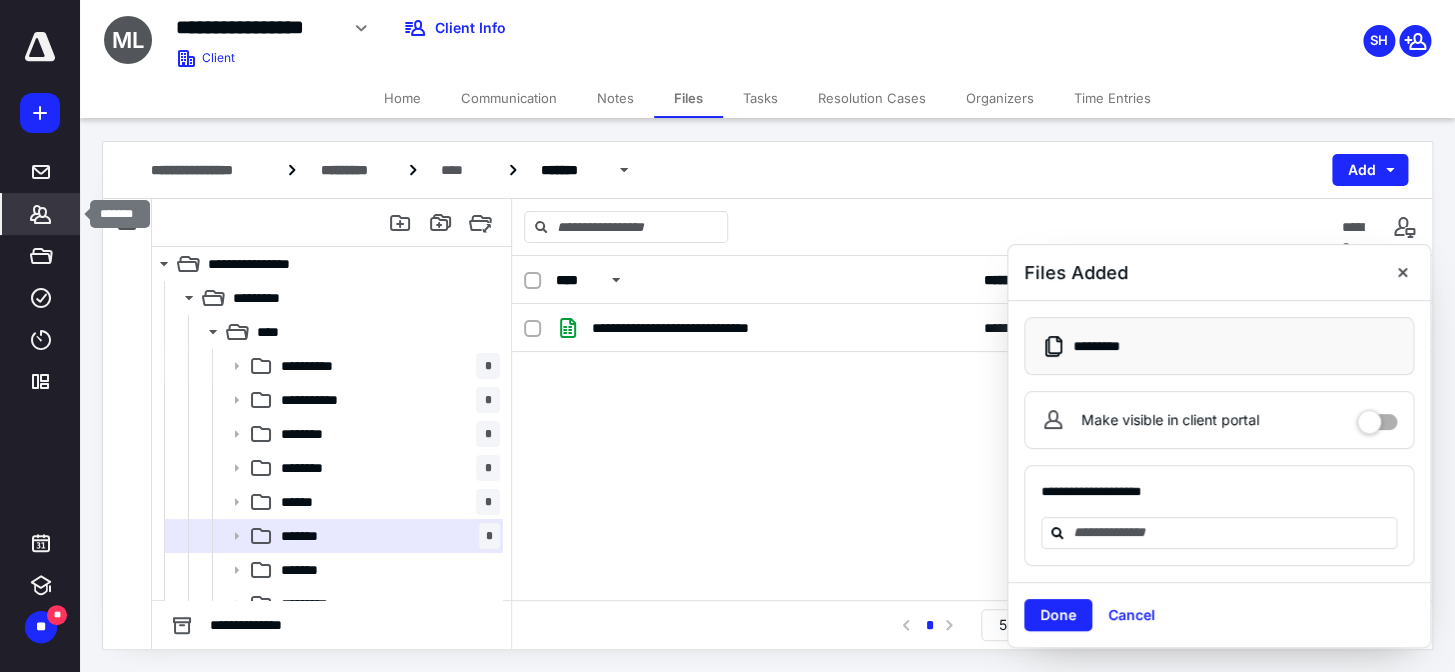 click 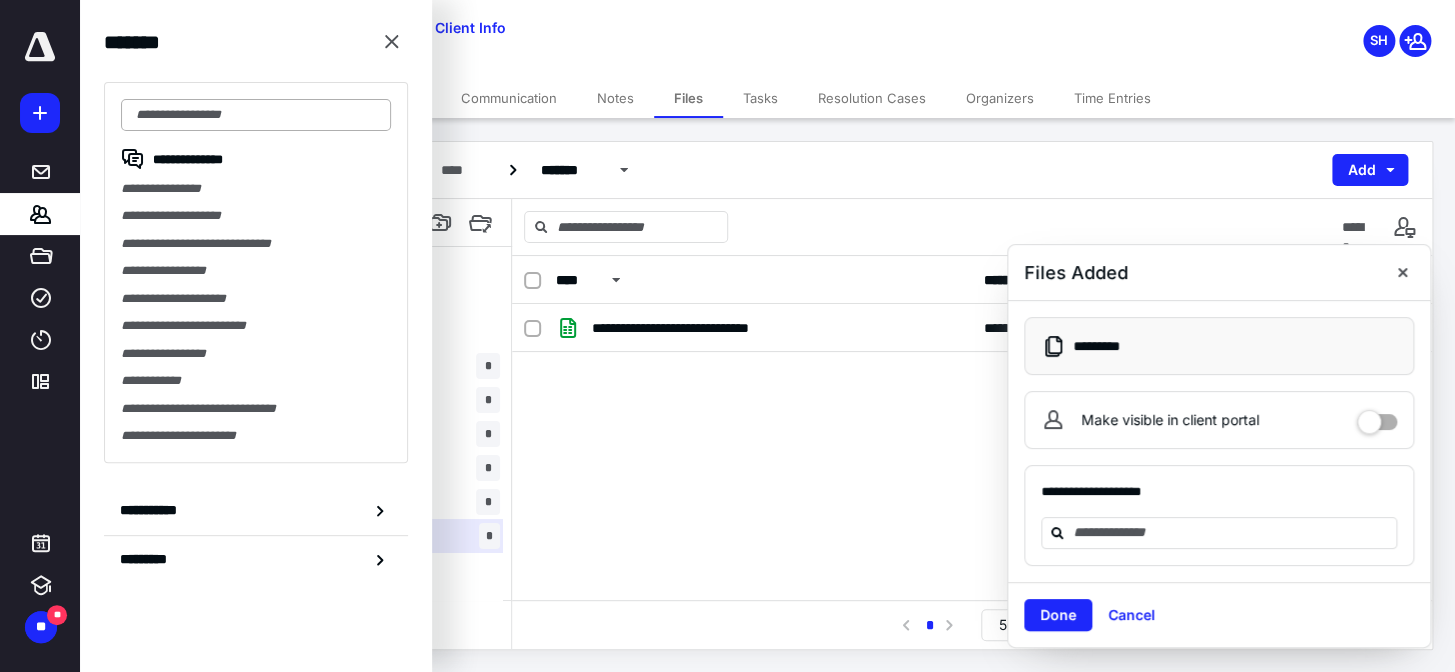 click at bounding box center (256, 115) 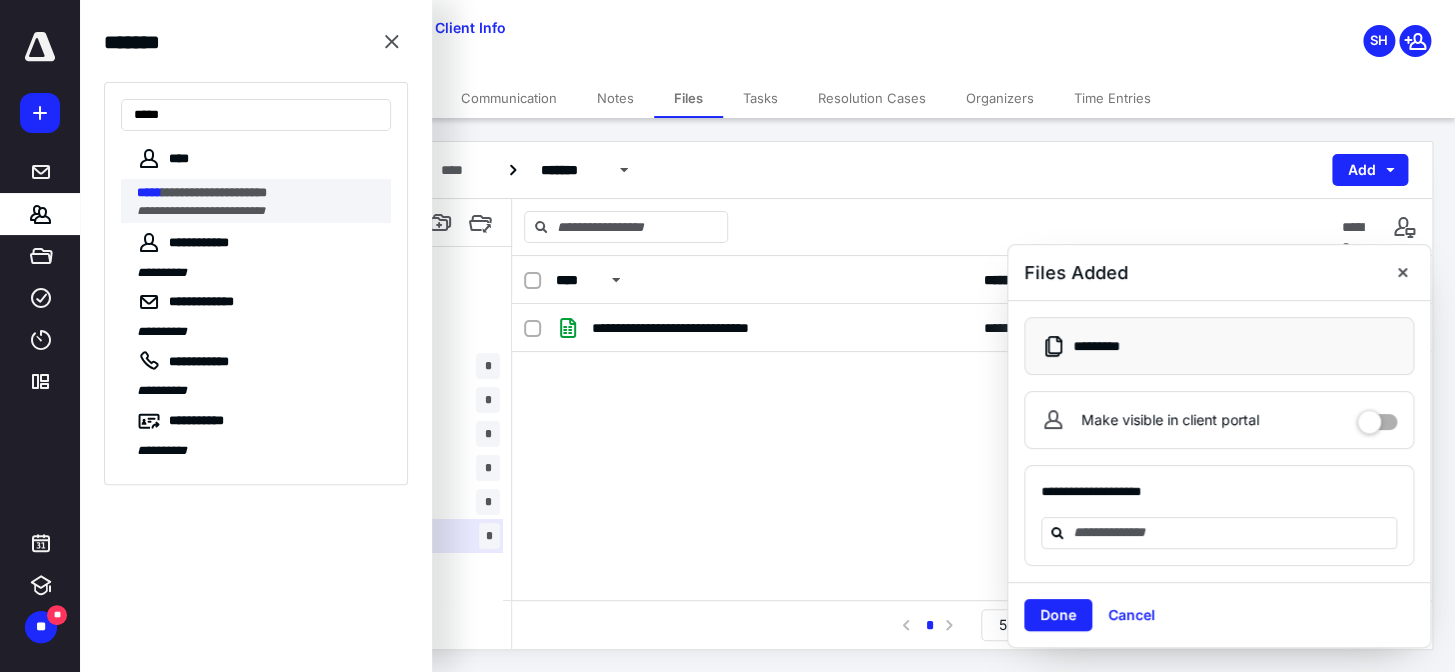 type on "*****" 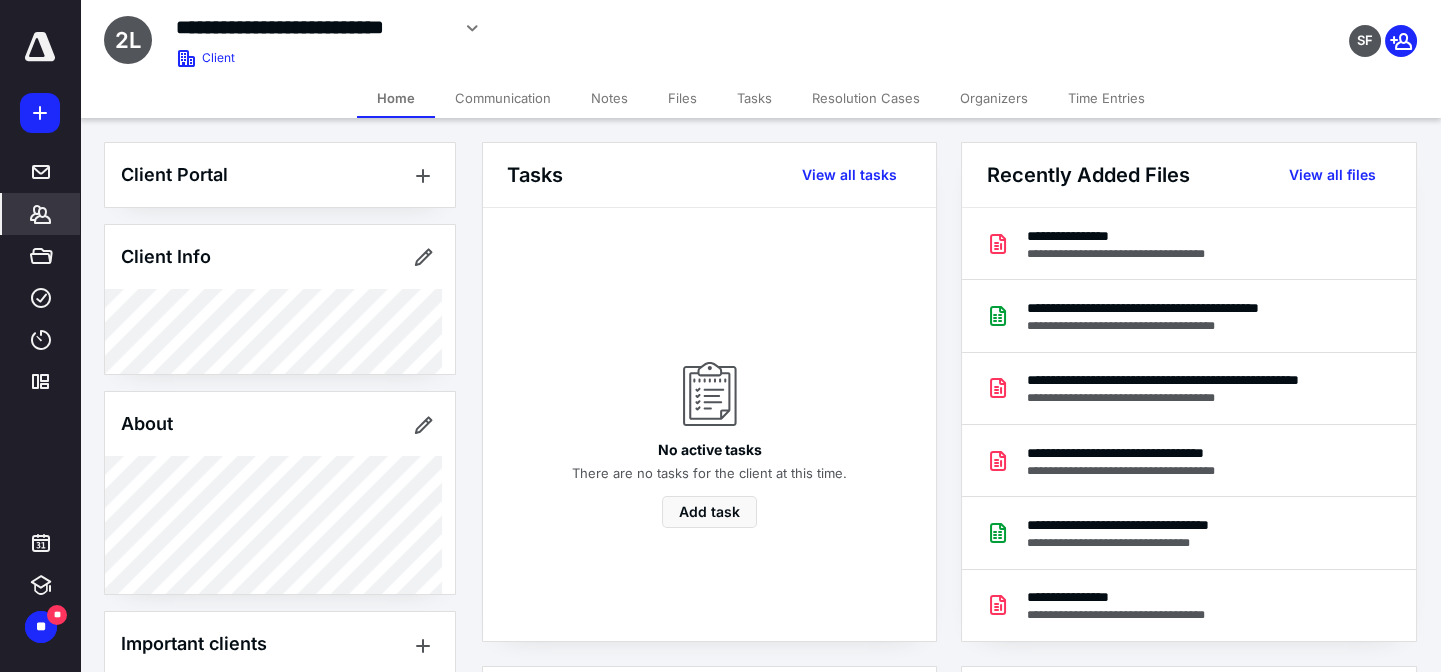 click on "Files" at bounding box center (682, 98) 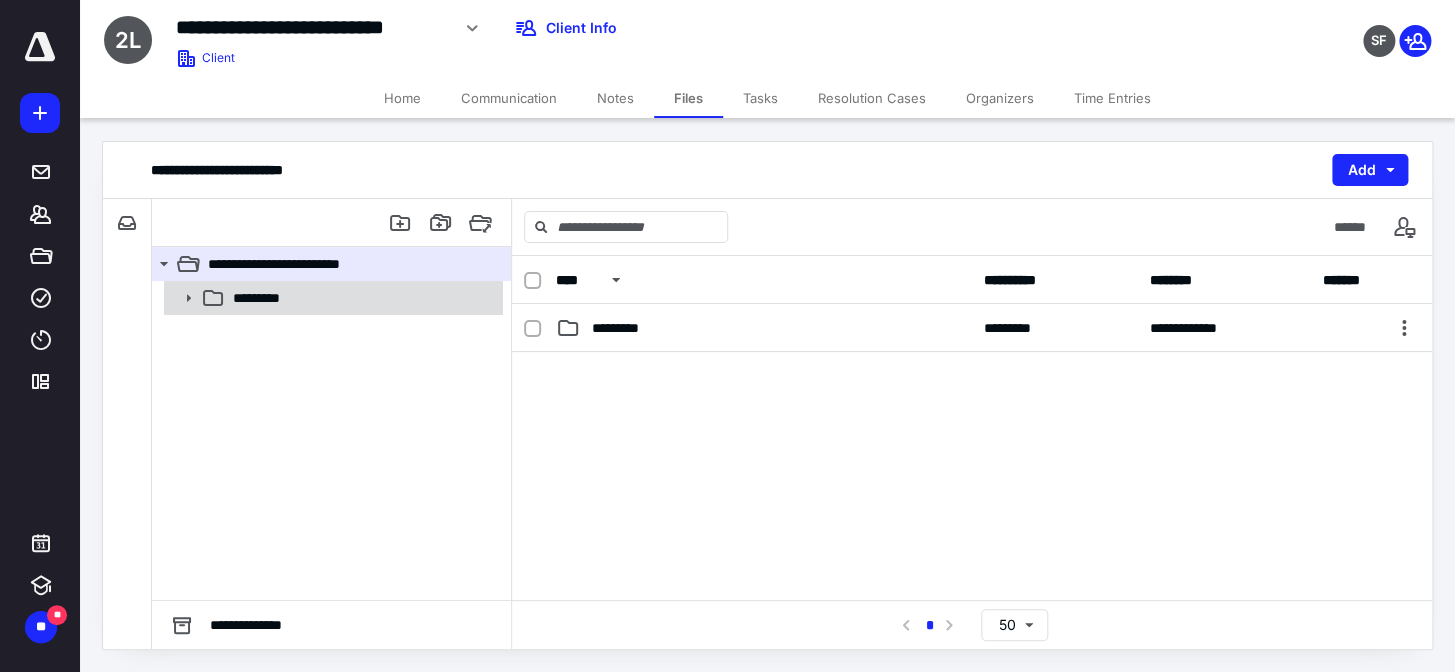 click 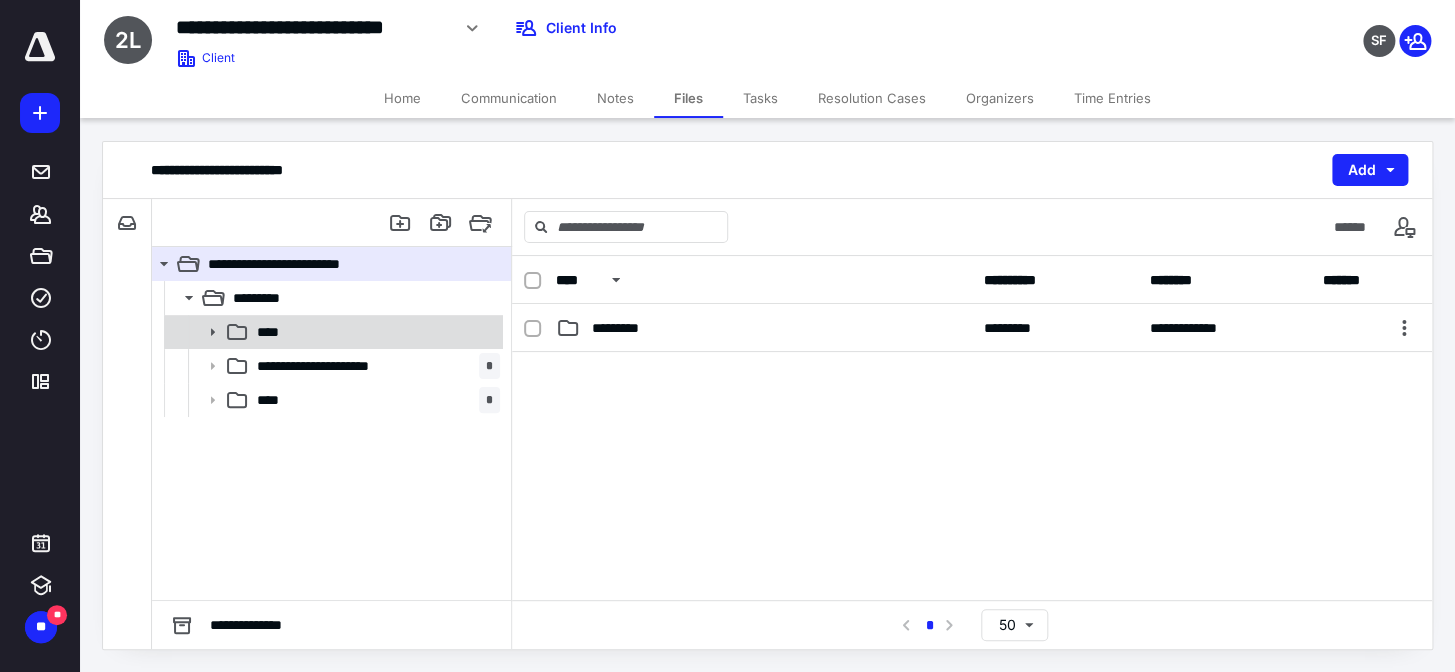 click 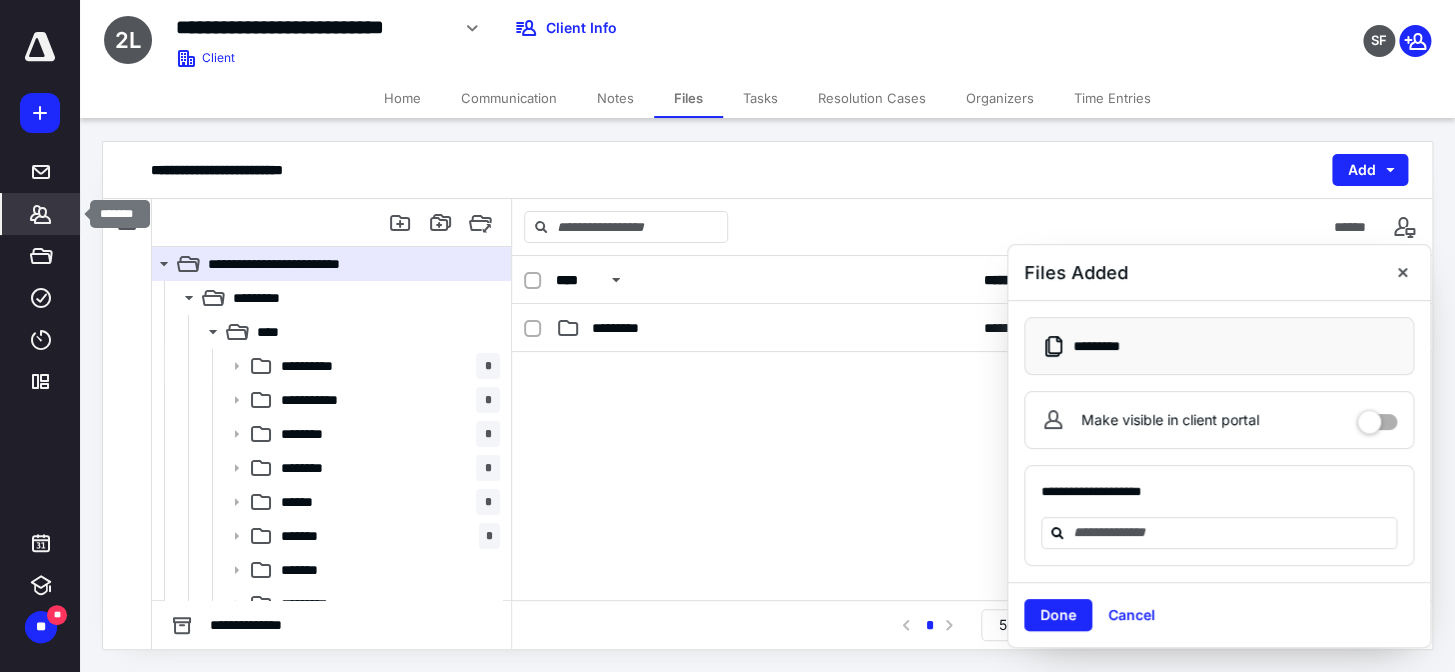 click 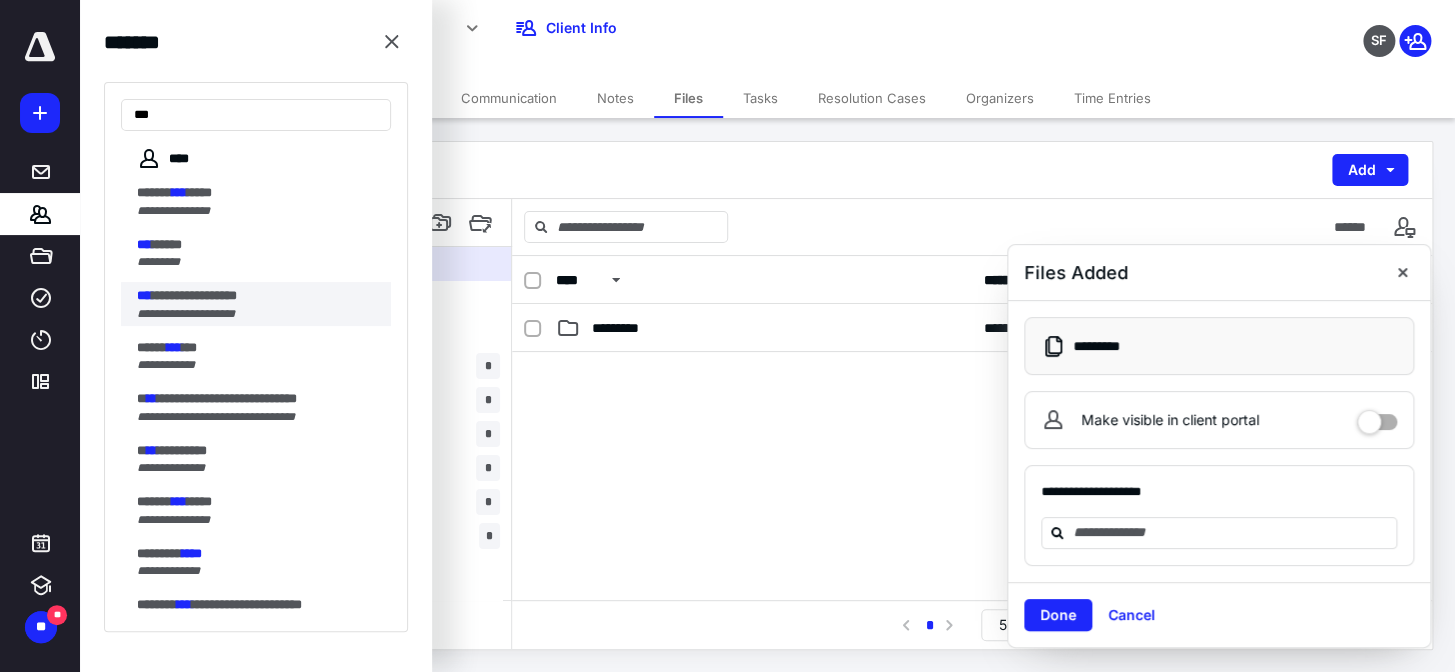 type on "***" 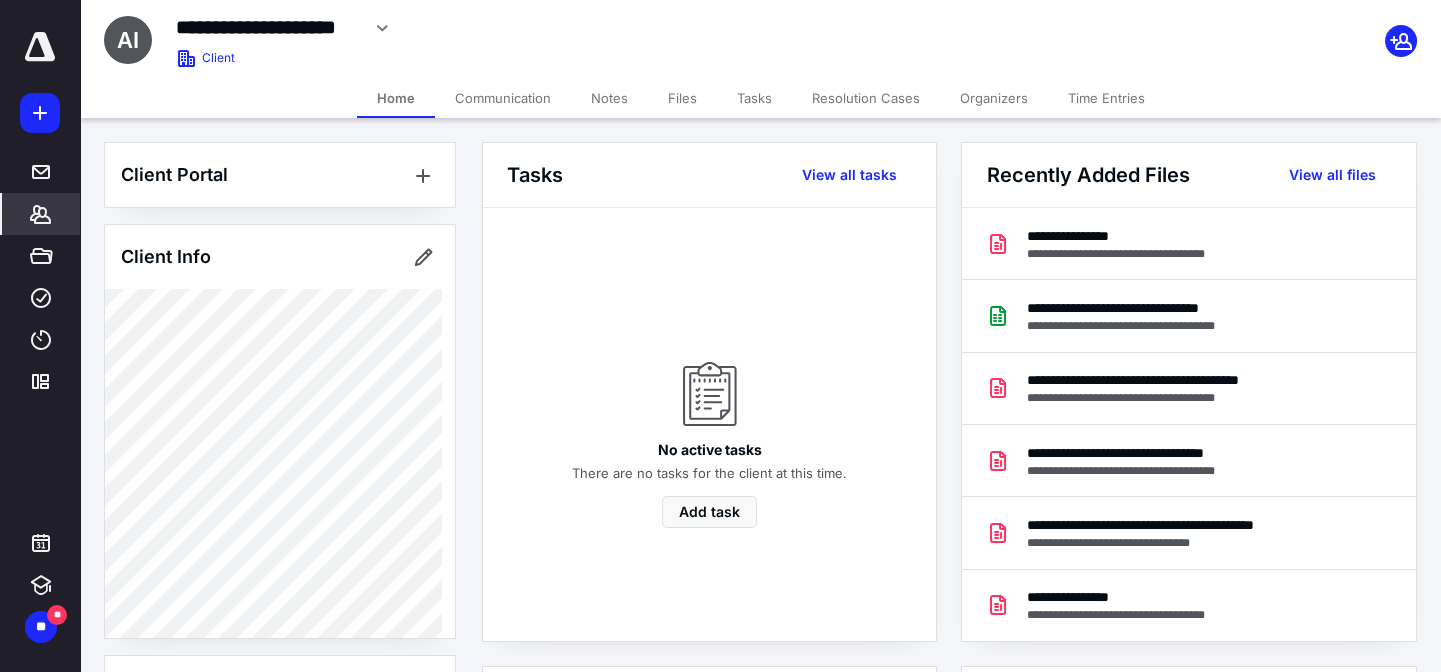 click on "Files" at bounding box center (682, 98) 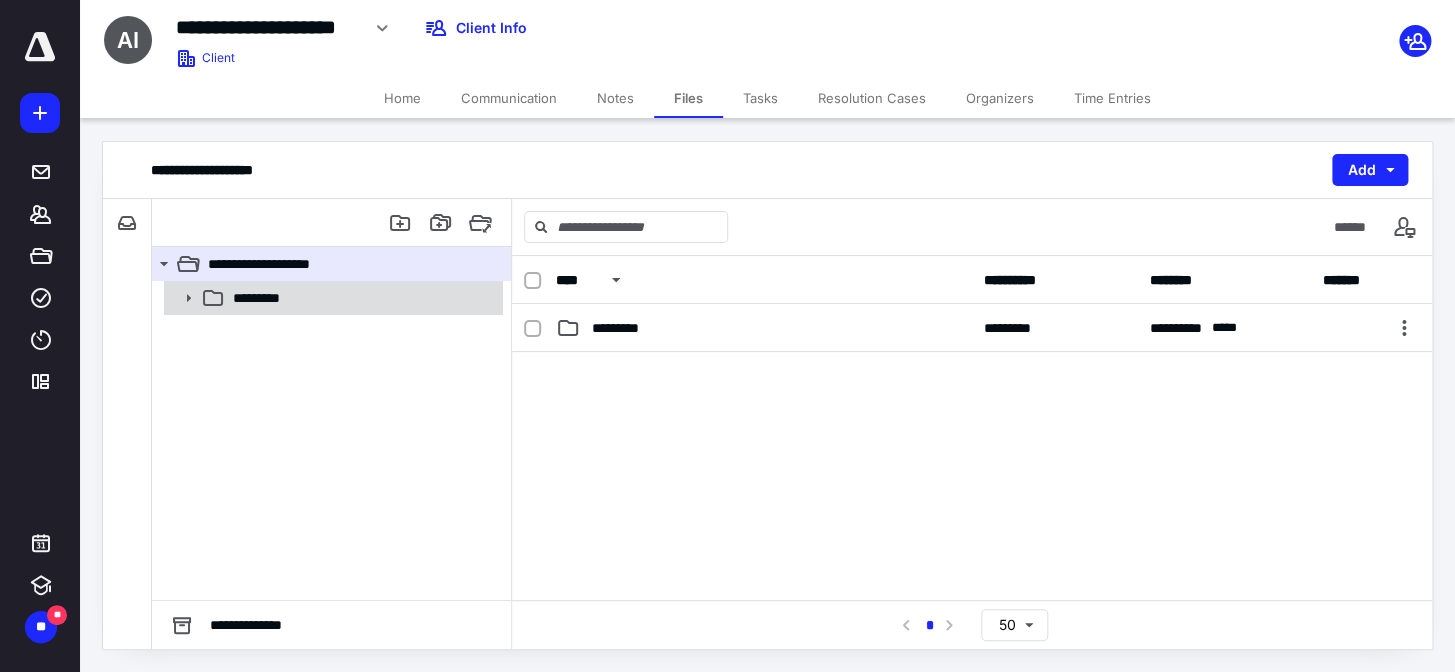 click 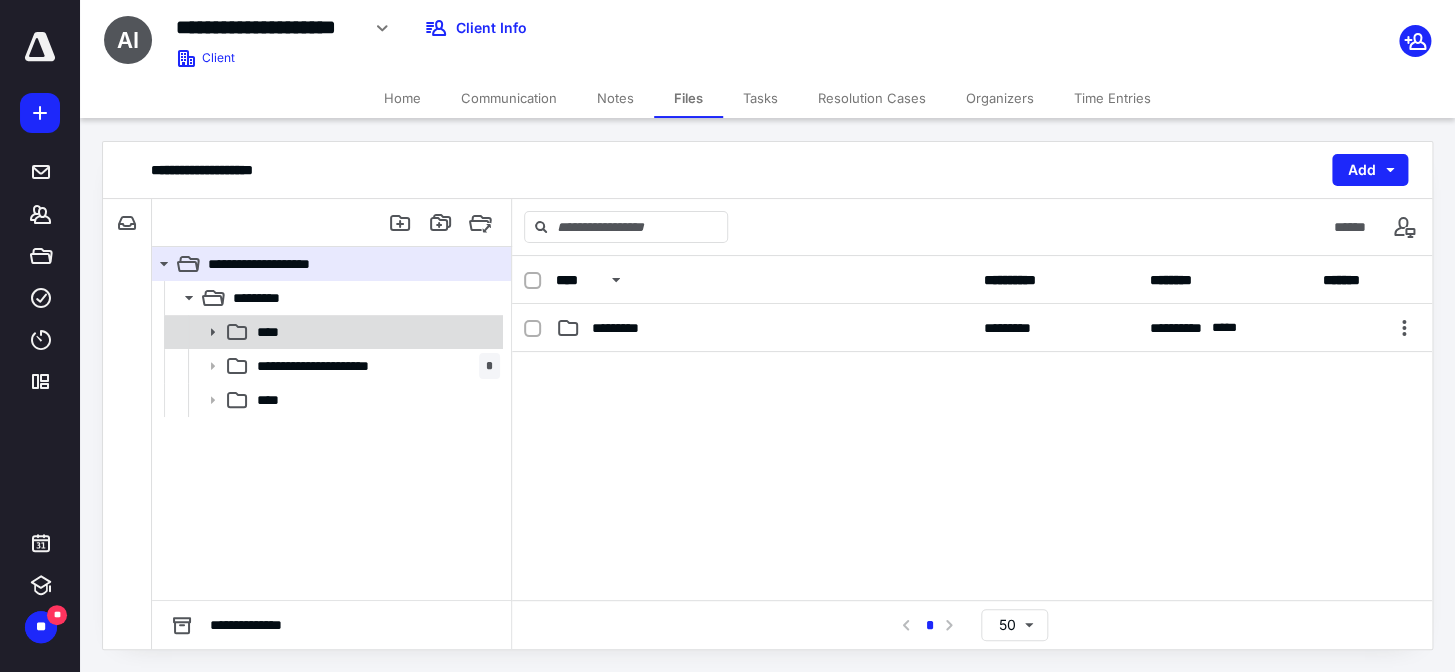 click 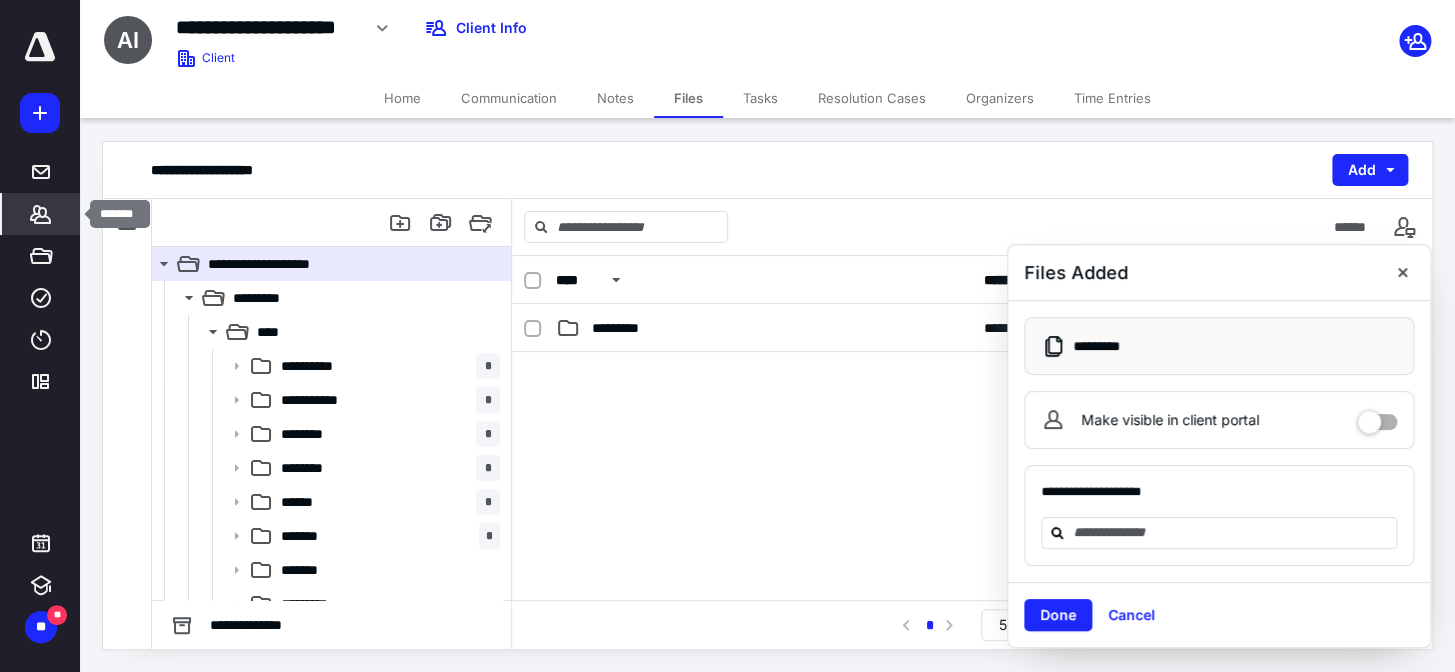 click 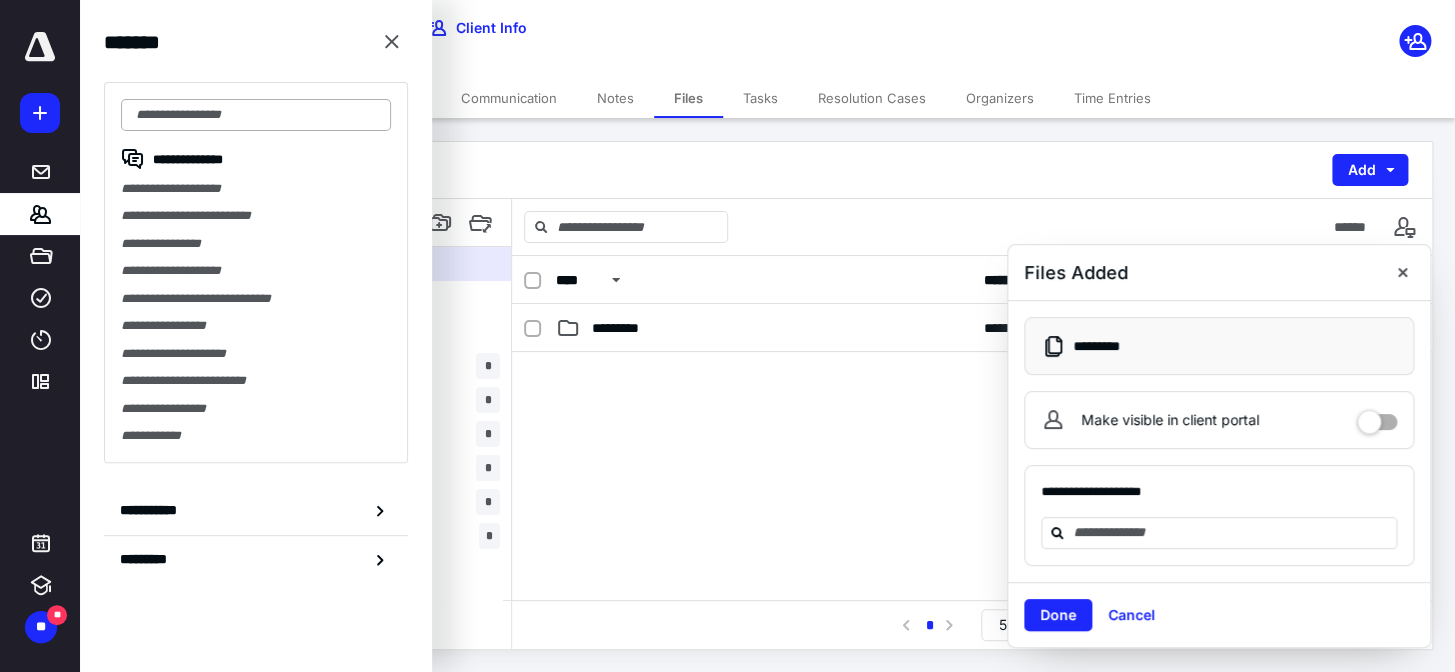 click at bounding box center (256, 115) 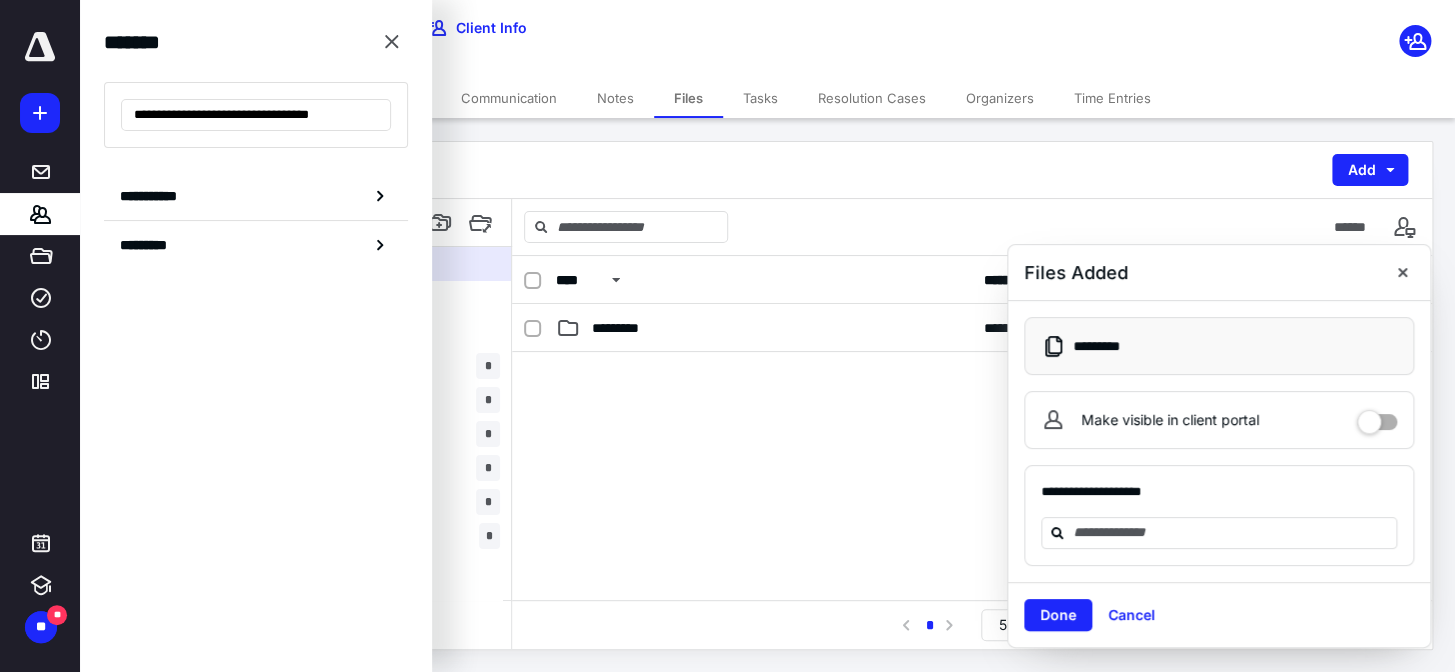 drag, startPoint x: 285, startPoint y: 115, endPoint x: 415, endPoint y: 133, distance: 131.24023 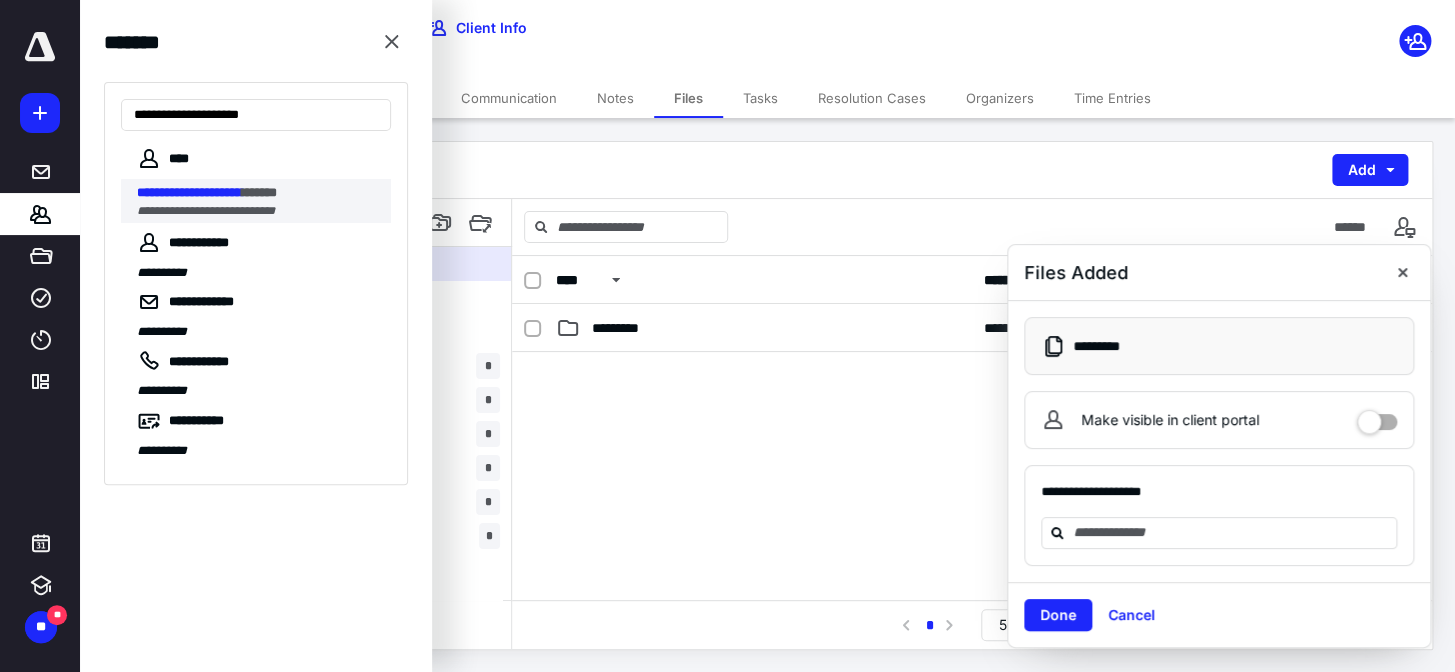 type on "**********" 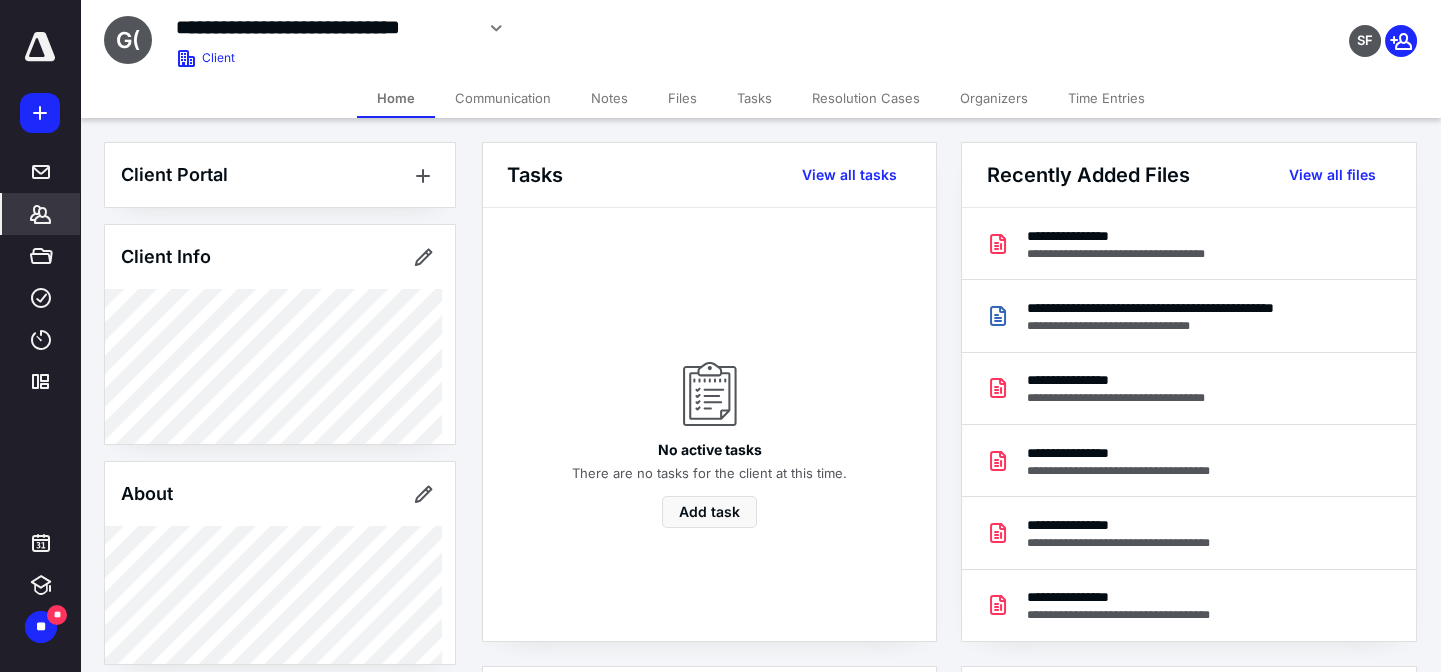 click on "Files" at bounding box center (682, 98) 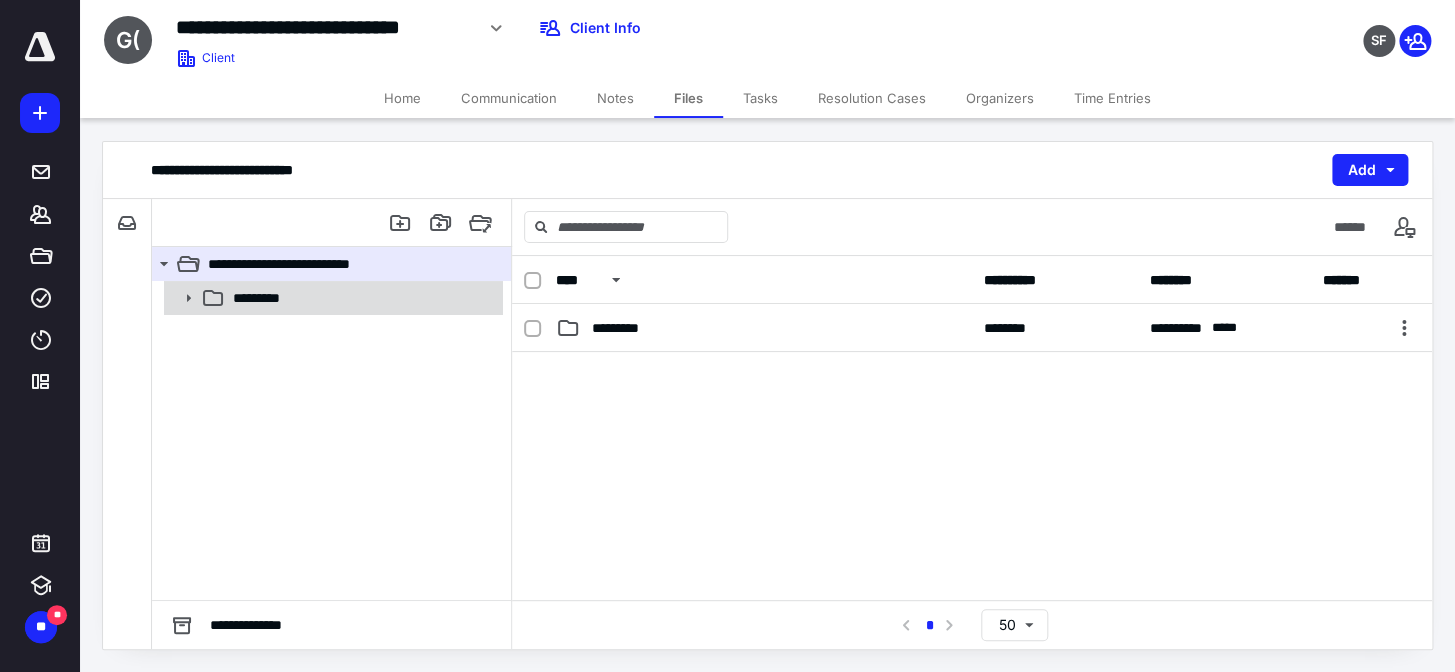 click 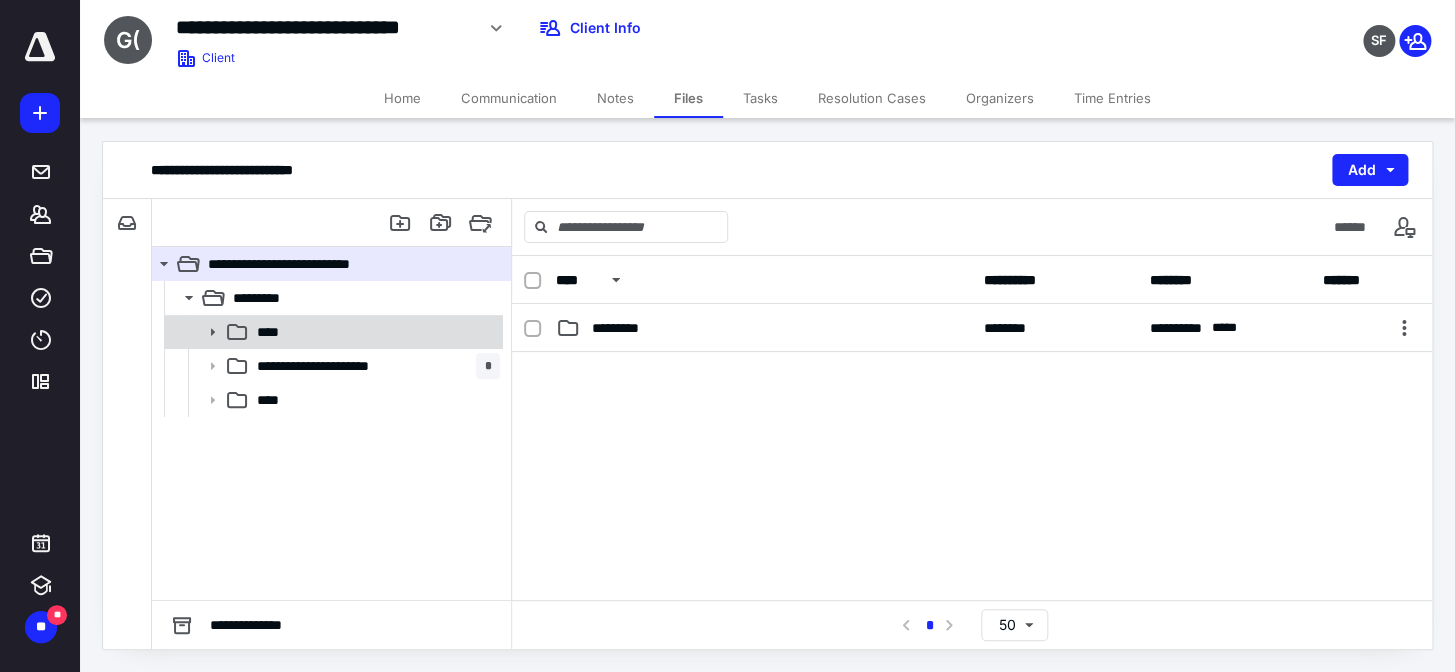 click 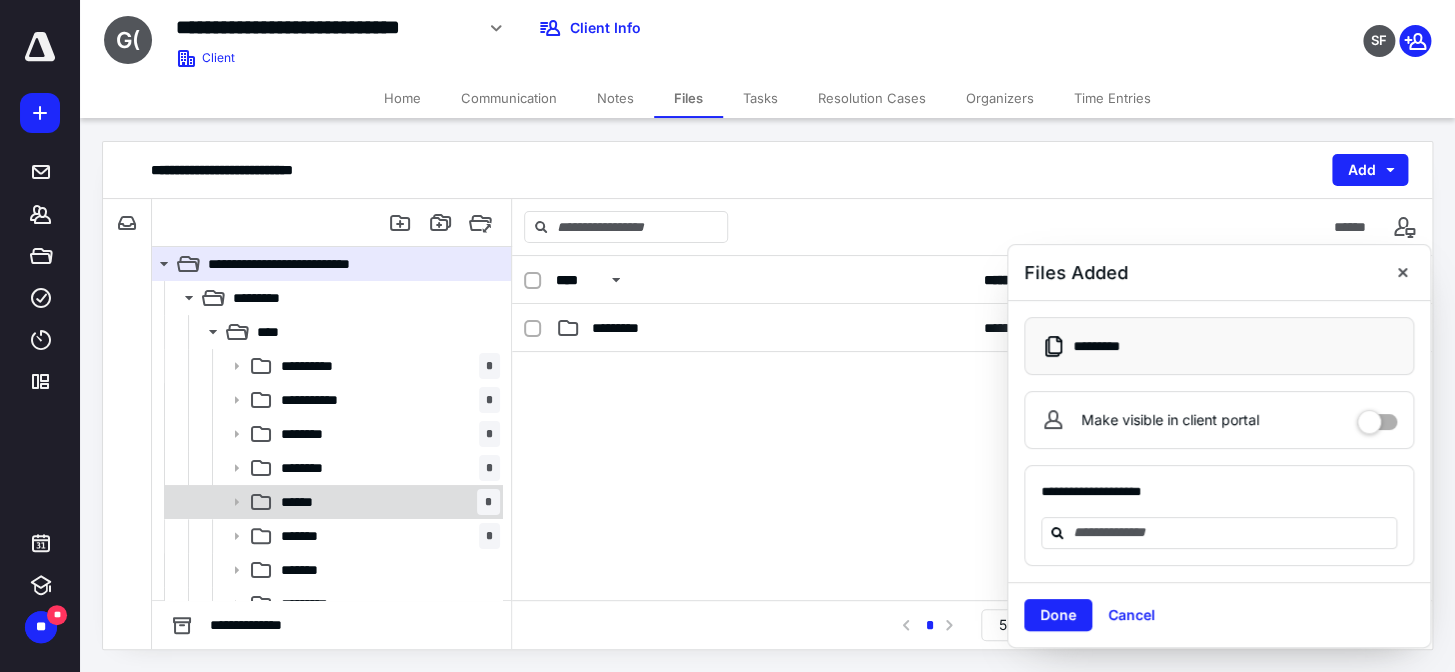 click on "****** *" at bounding box center (386, 502) 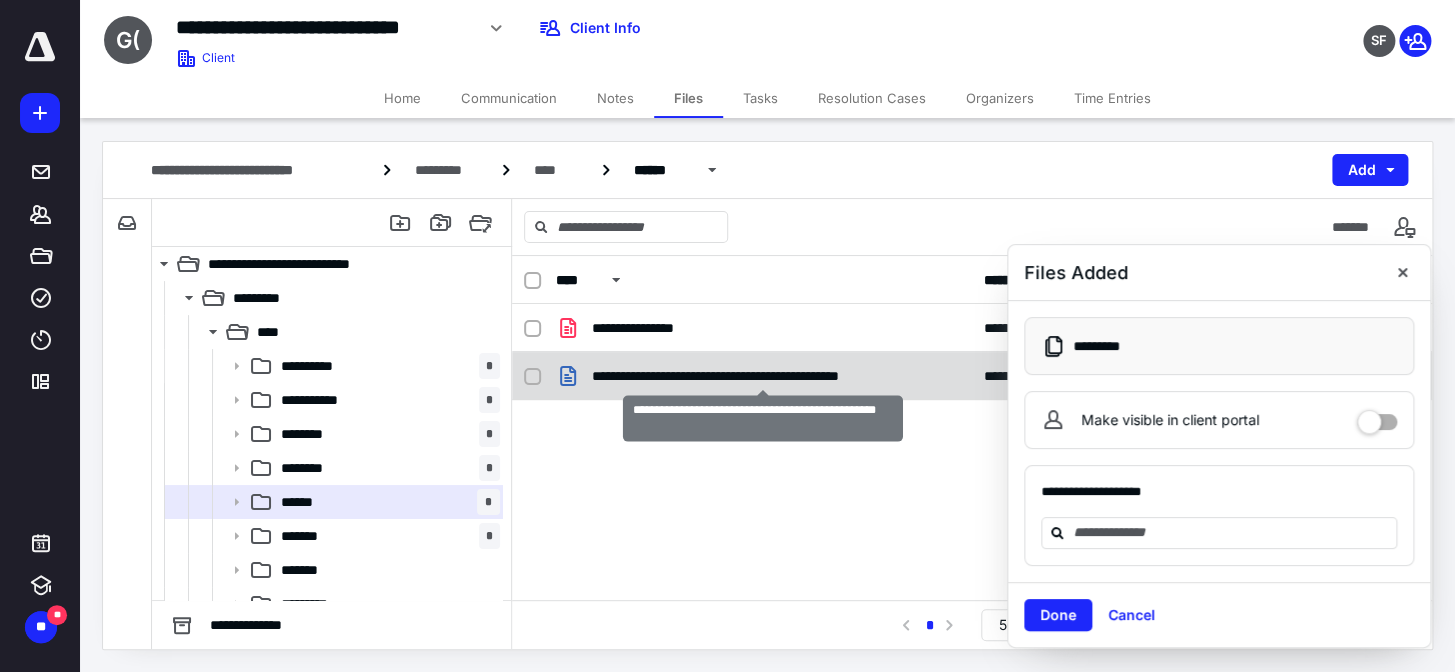 click on "**********" at bounding box center [763, 376] 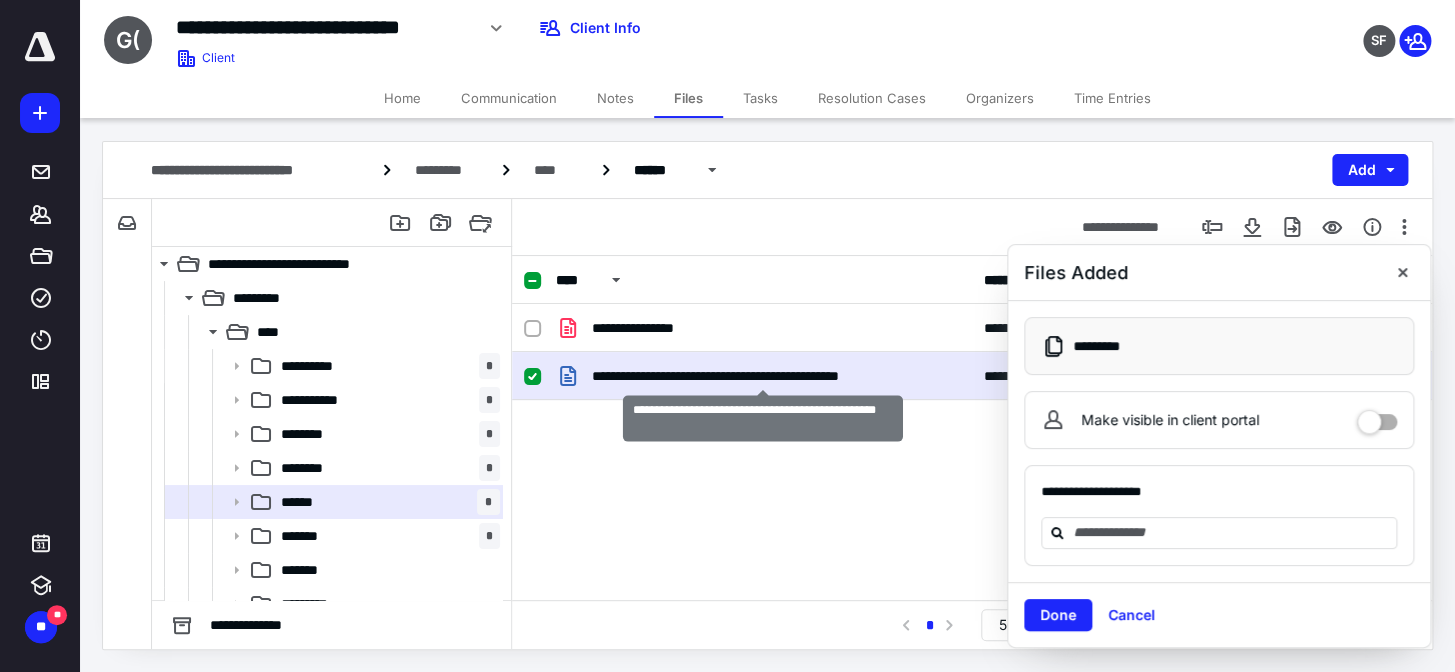 click on "**********" at bounding box center (763, 376) 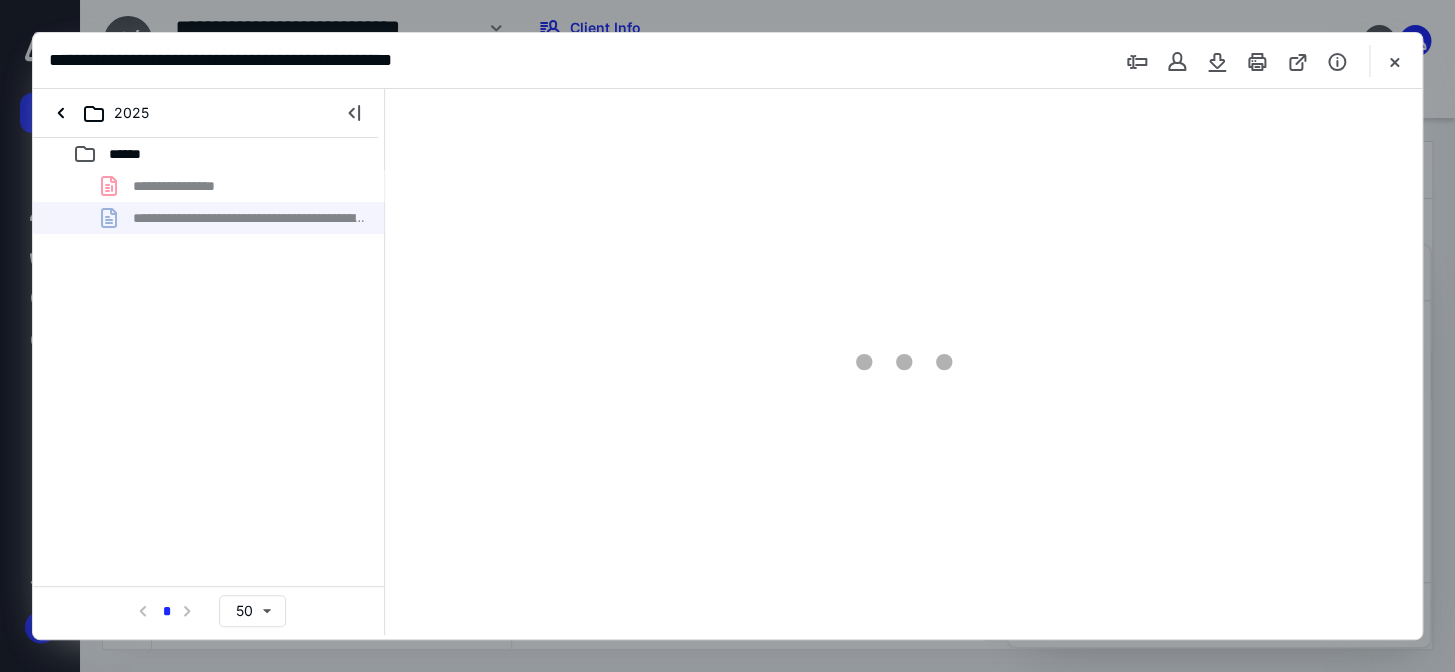 scroll, scrollTop: 0, scrollLeft: 0, axis: both 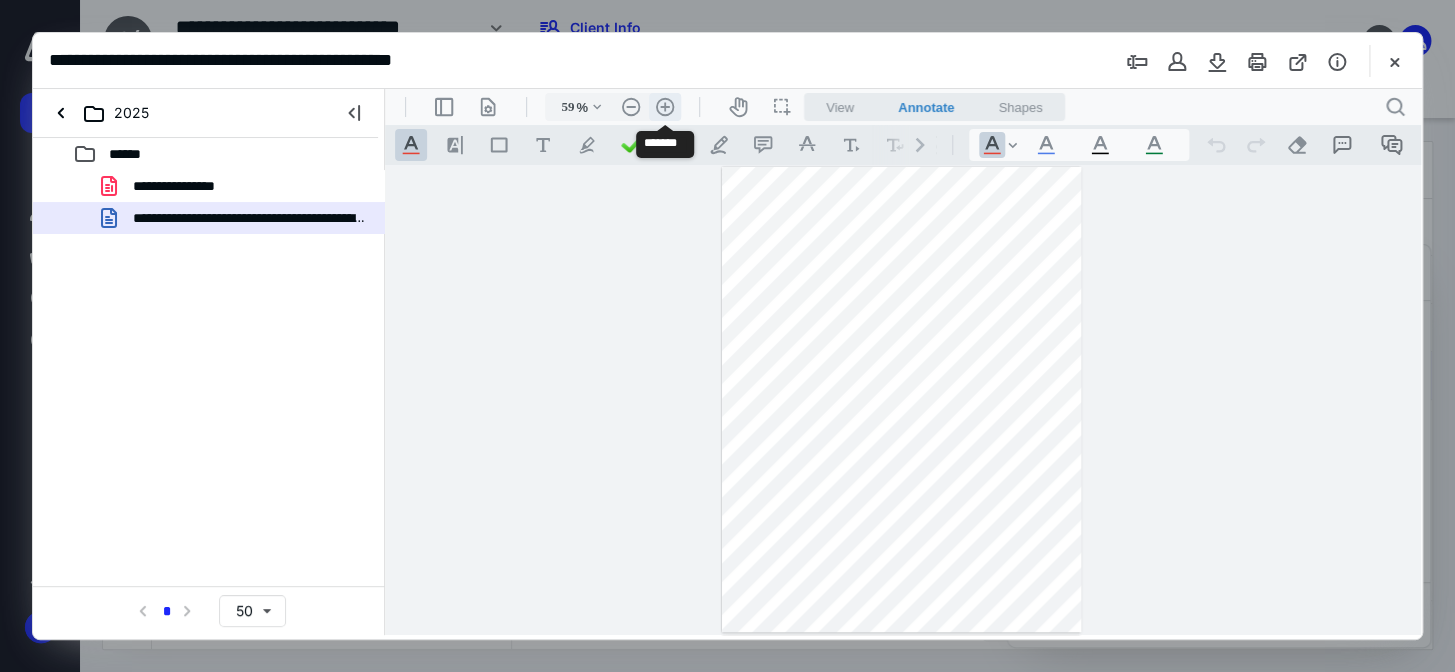 click on ".cls-1{fill:#abb0c4;} icon - header - zoom - in - line" at bounding box center [665, 107] 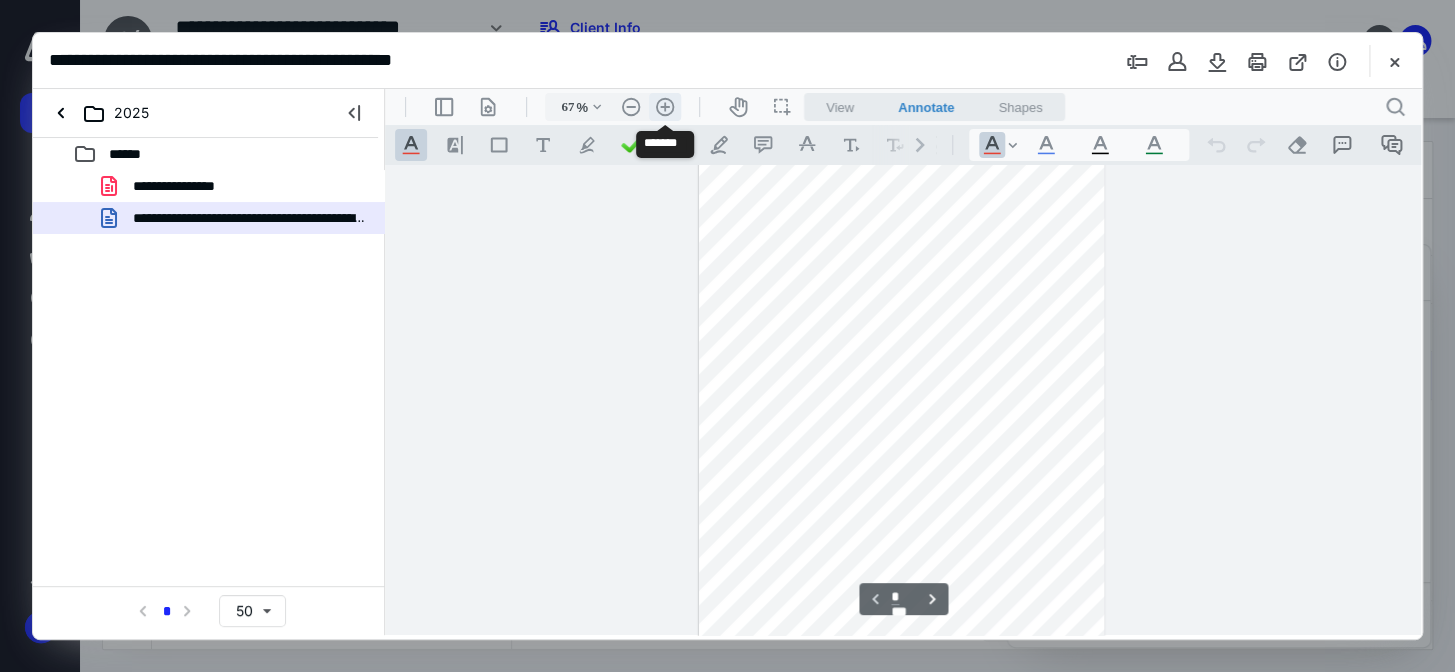 click on ".cls-1{fill:#abb0c4;} icon - header - zoom - in - line" at bounding box center [665, 107] 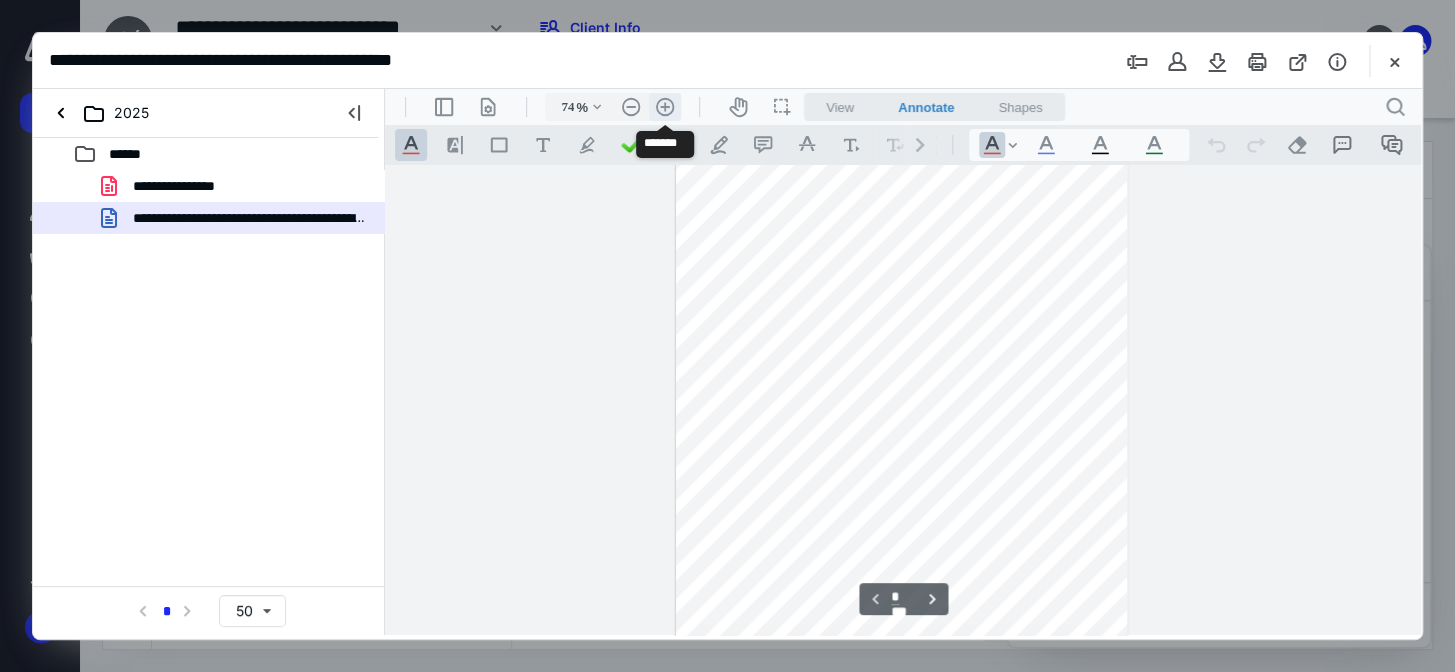 click on ".cls-1{fill:#abb0c4;} icon - header - zoom - in - line" at bounding box center [665, 107] 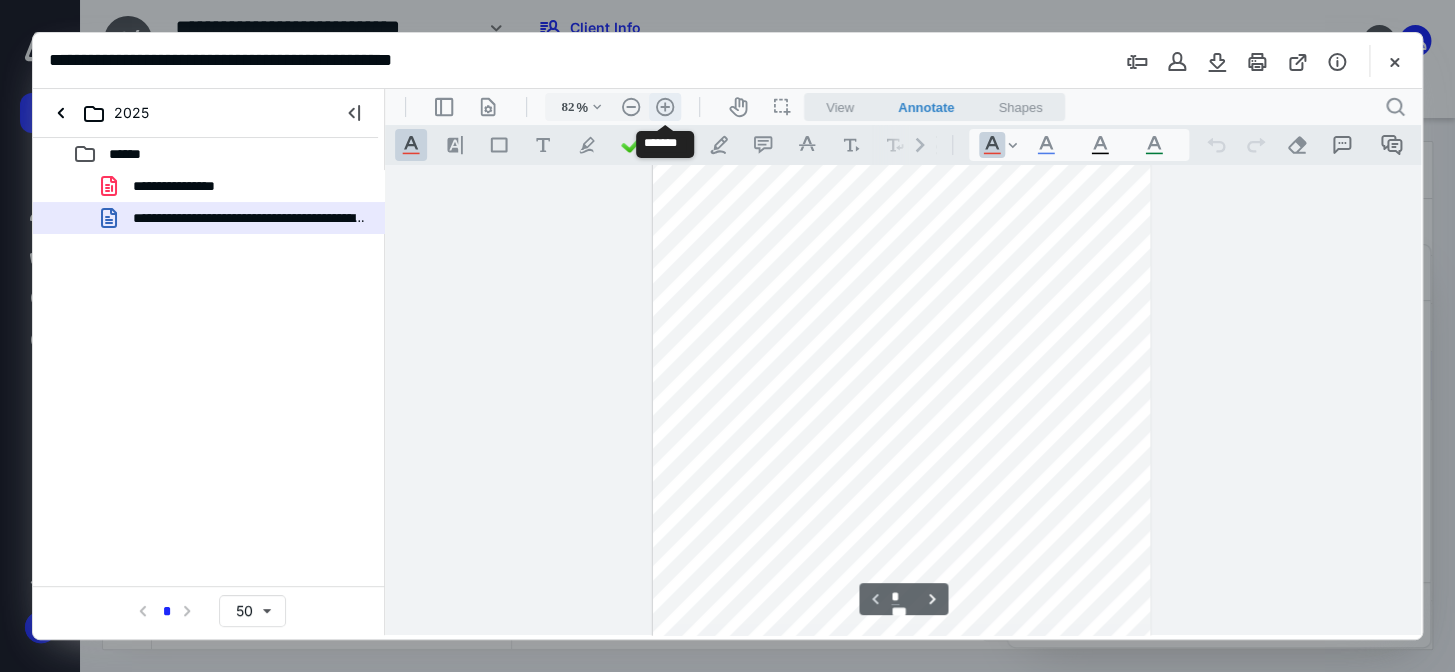 scroll, scrollTop: 76, scrollLeft: 0, axis: vertical 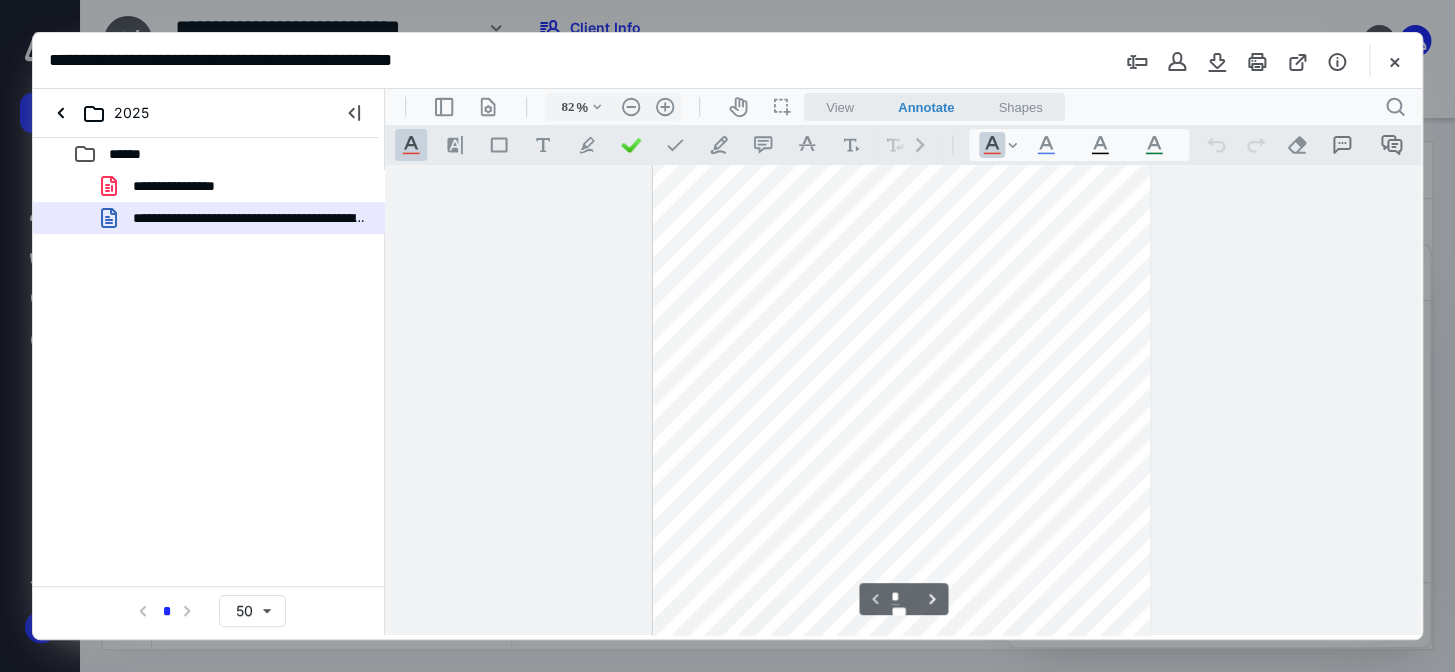 click on "**********" at bounding box center (903, 400) 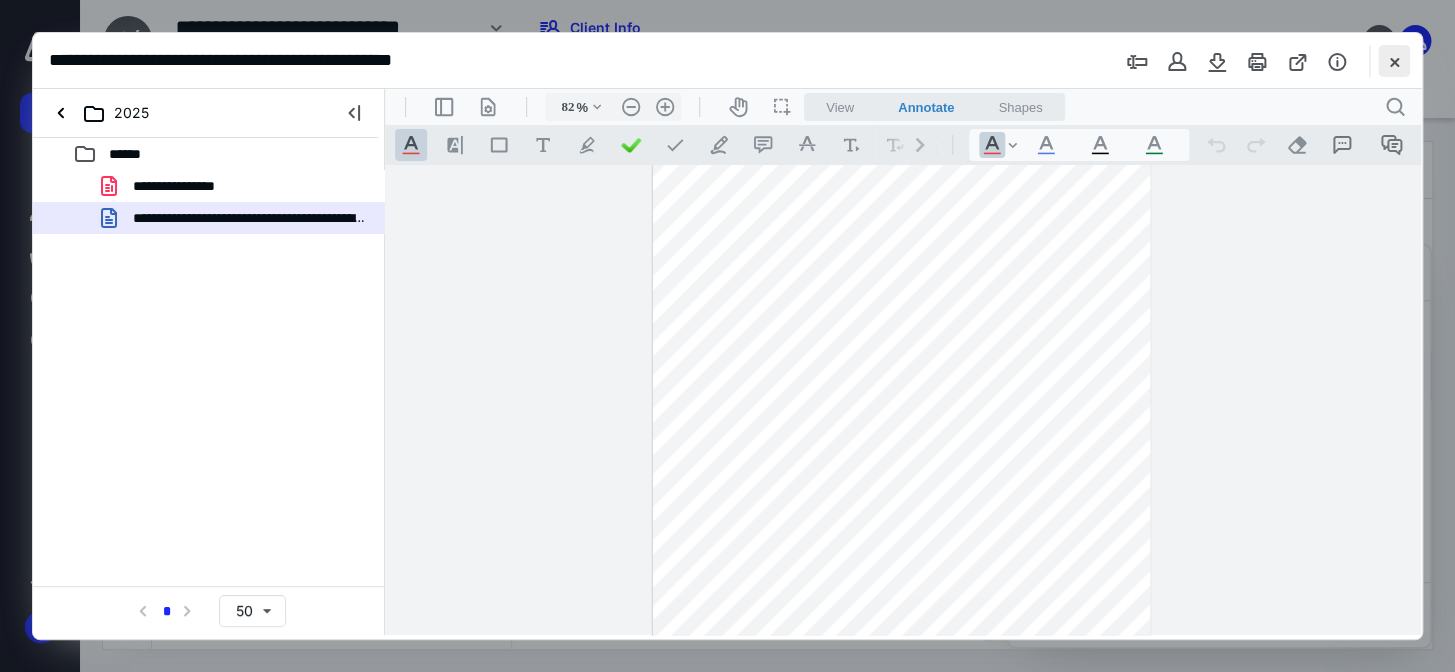 click at bounding box center (1394, 61) 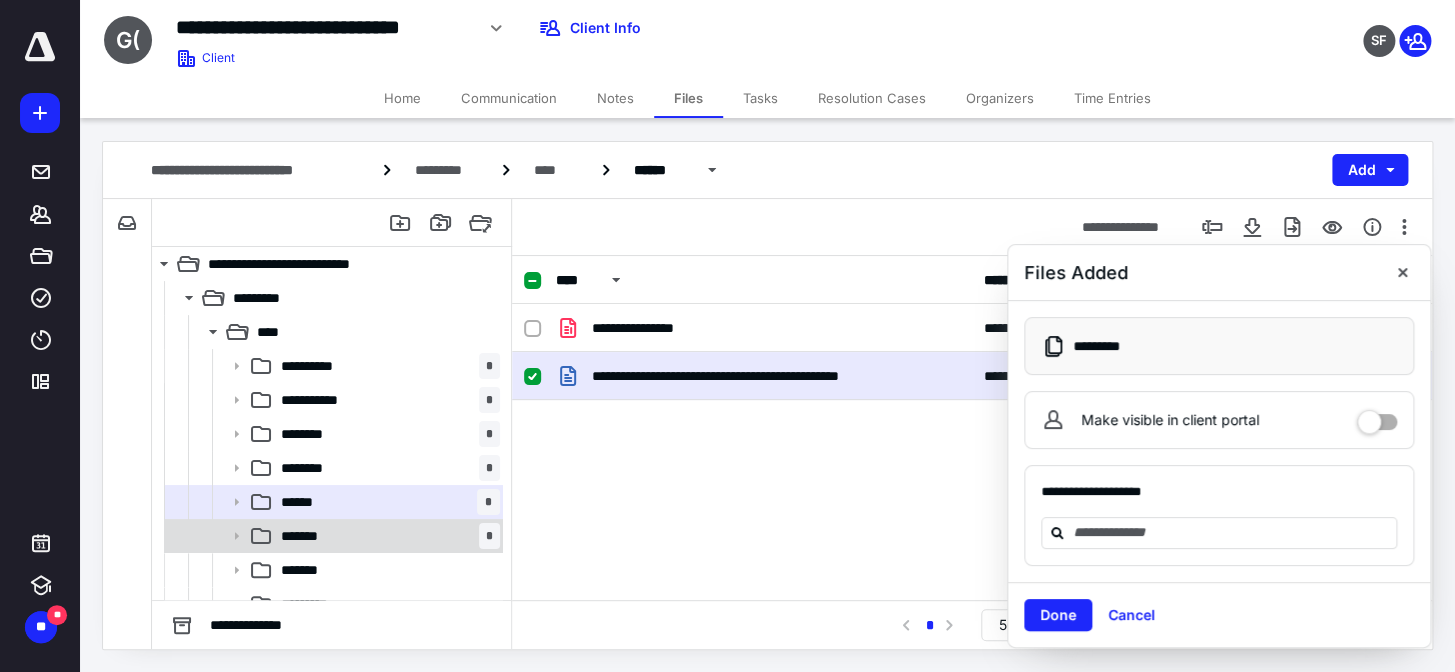 click on "******* *" at bounding box center [386, 536] 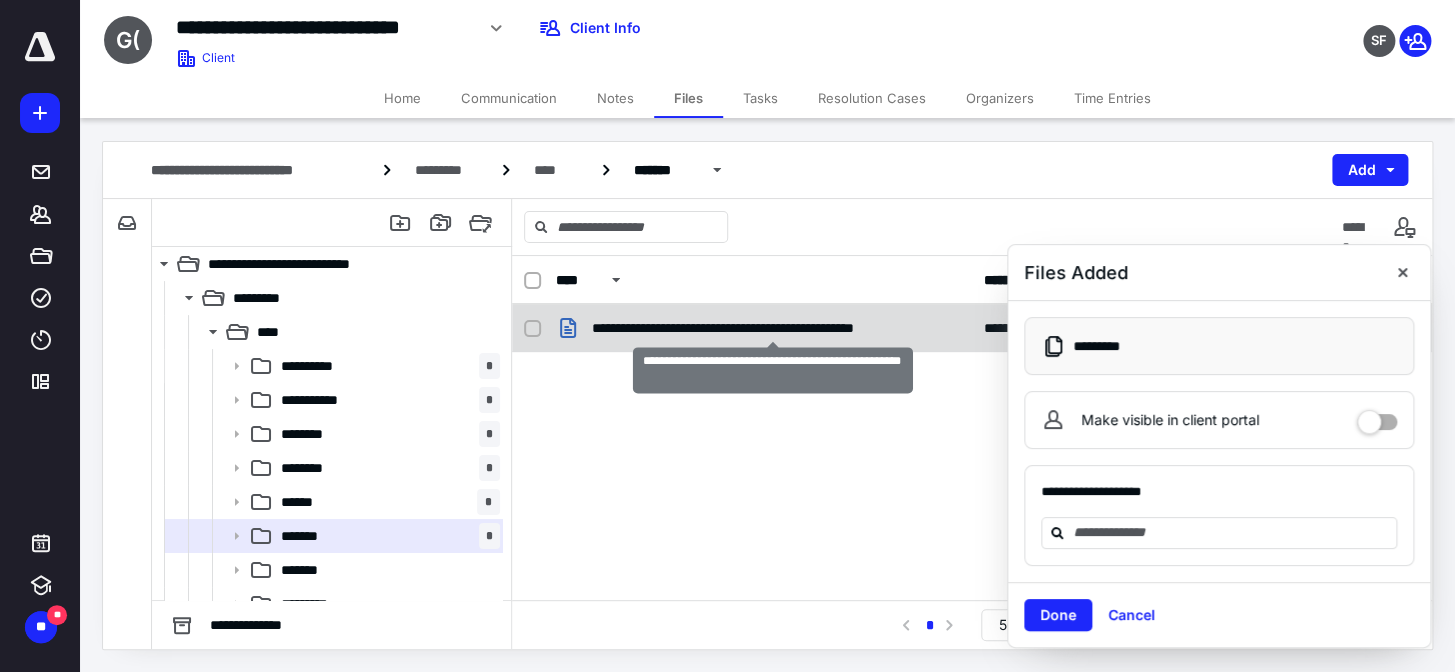 click on "**********" at bounding box center [772, 328] 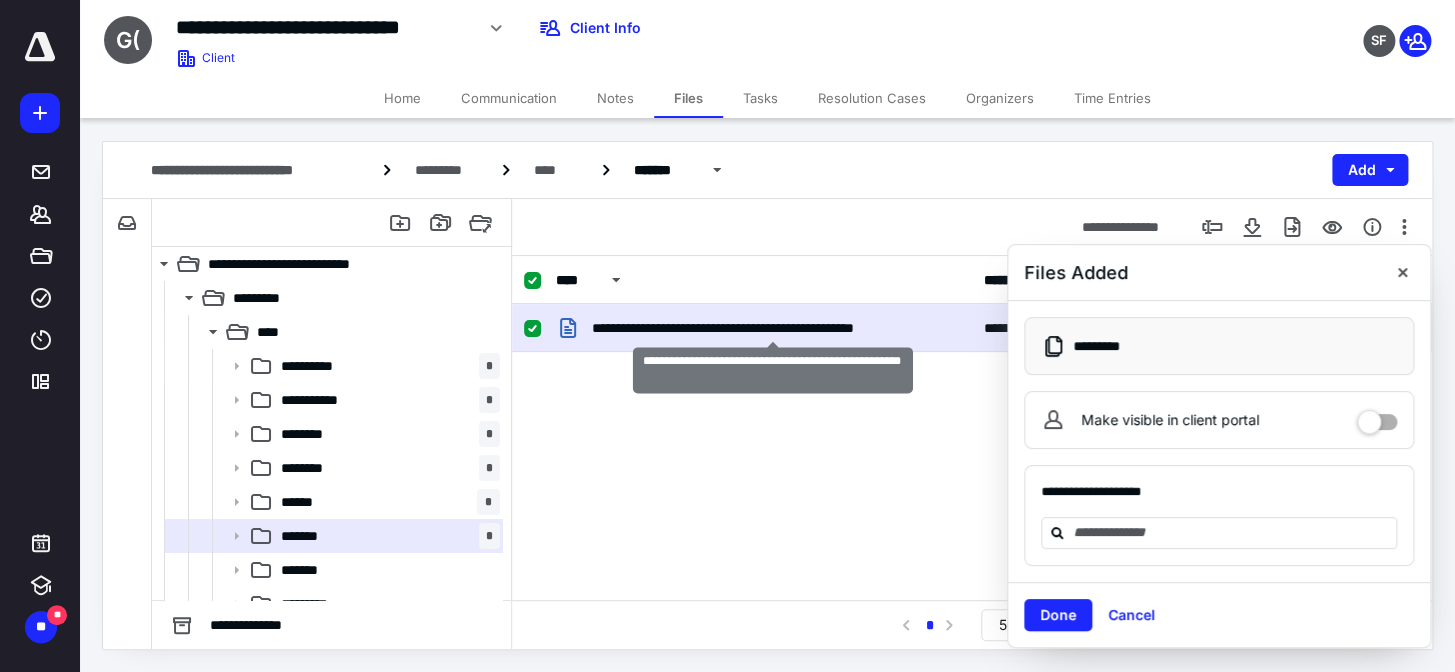 click on "**********" at bounding box center [772, 328] 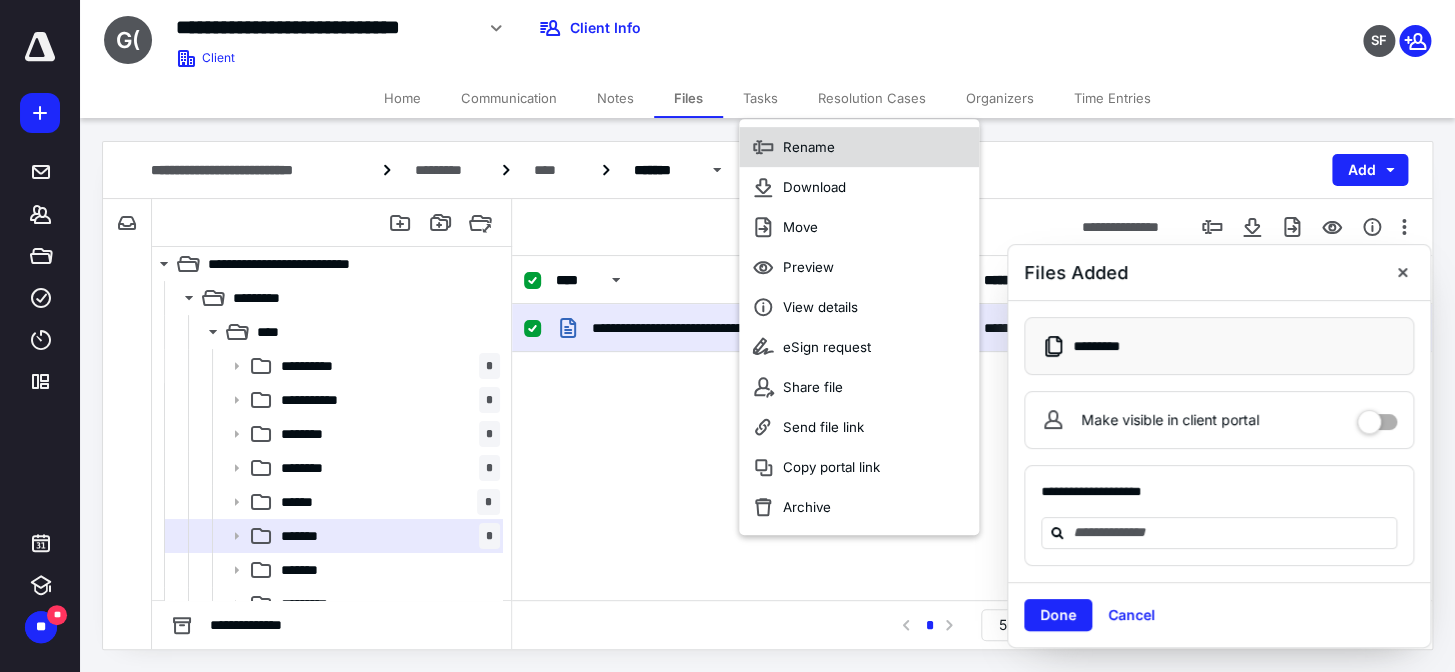 click on "Rename" at bounding box center (859, 147) 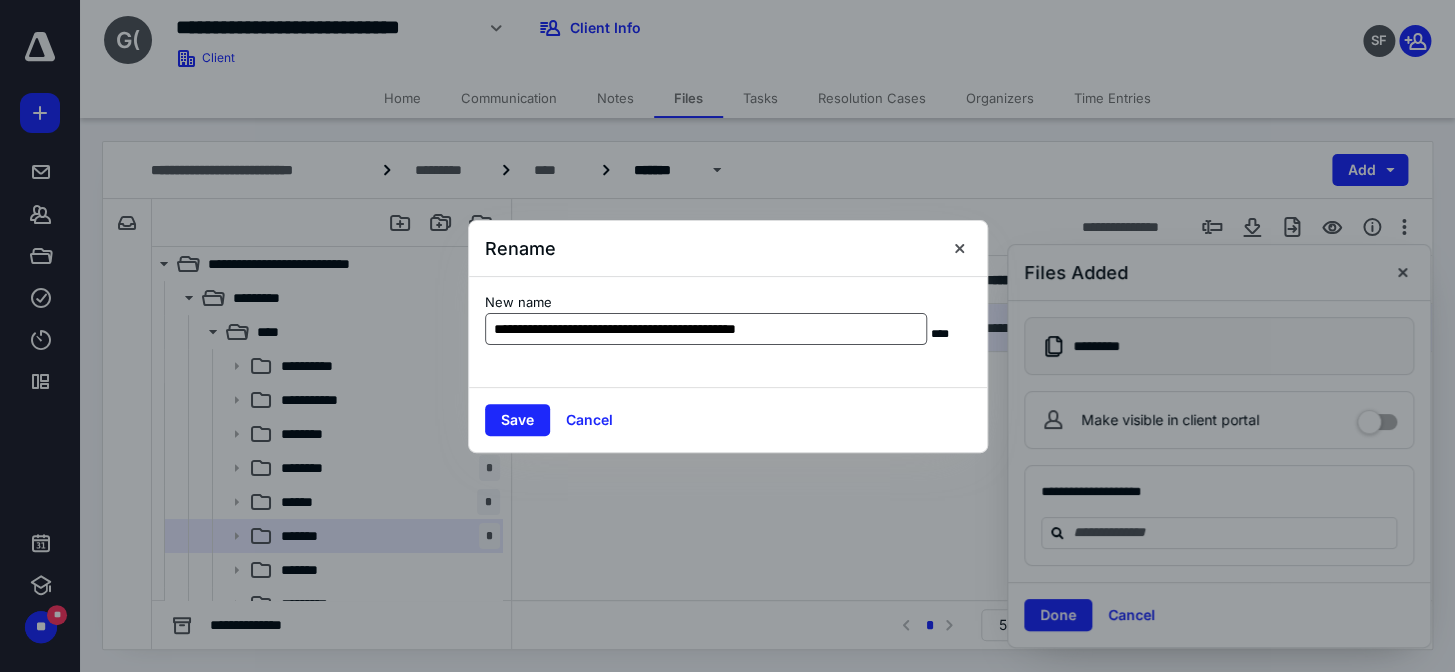 click on "**********" at bounding box center [706, 329] 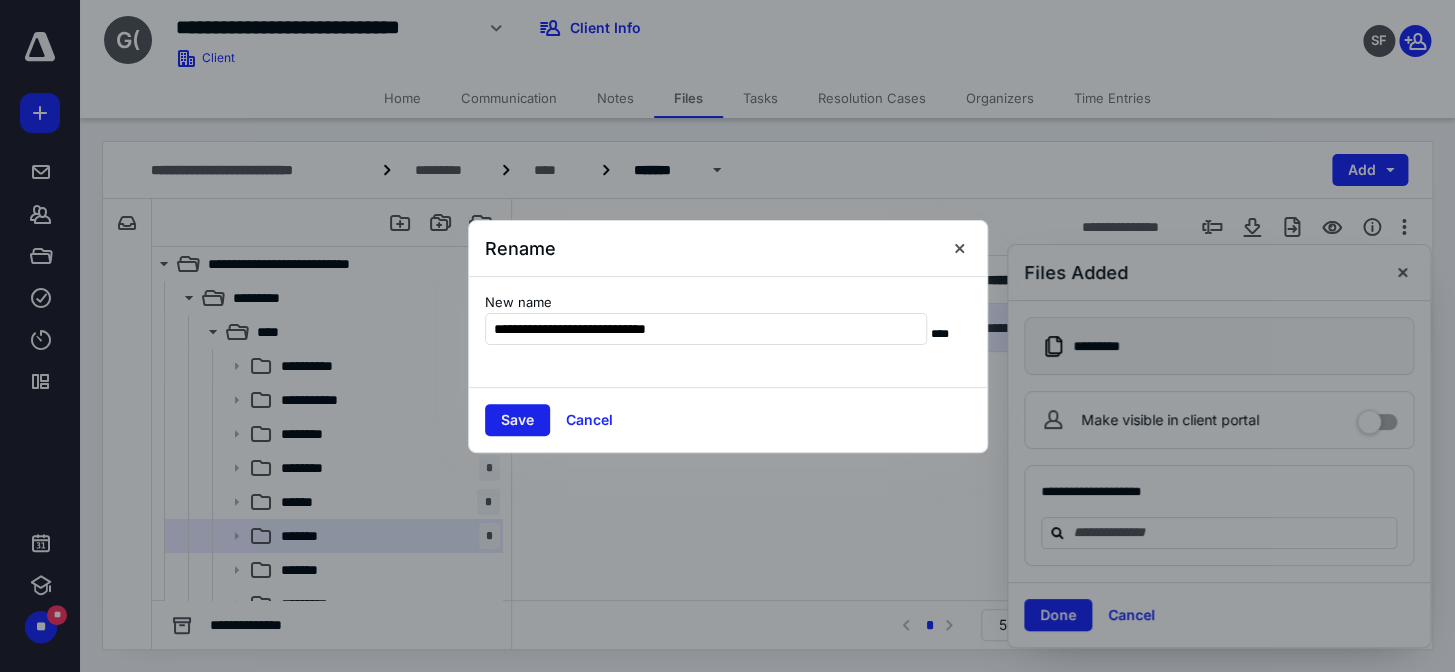 type on "**********" 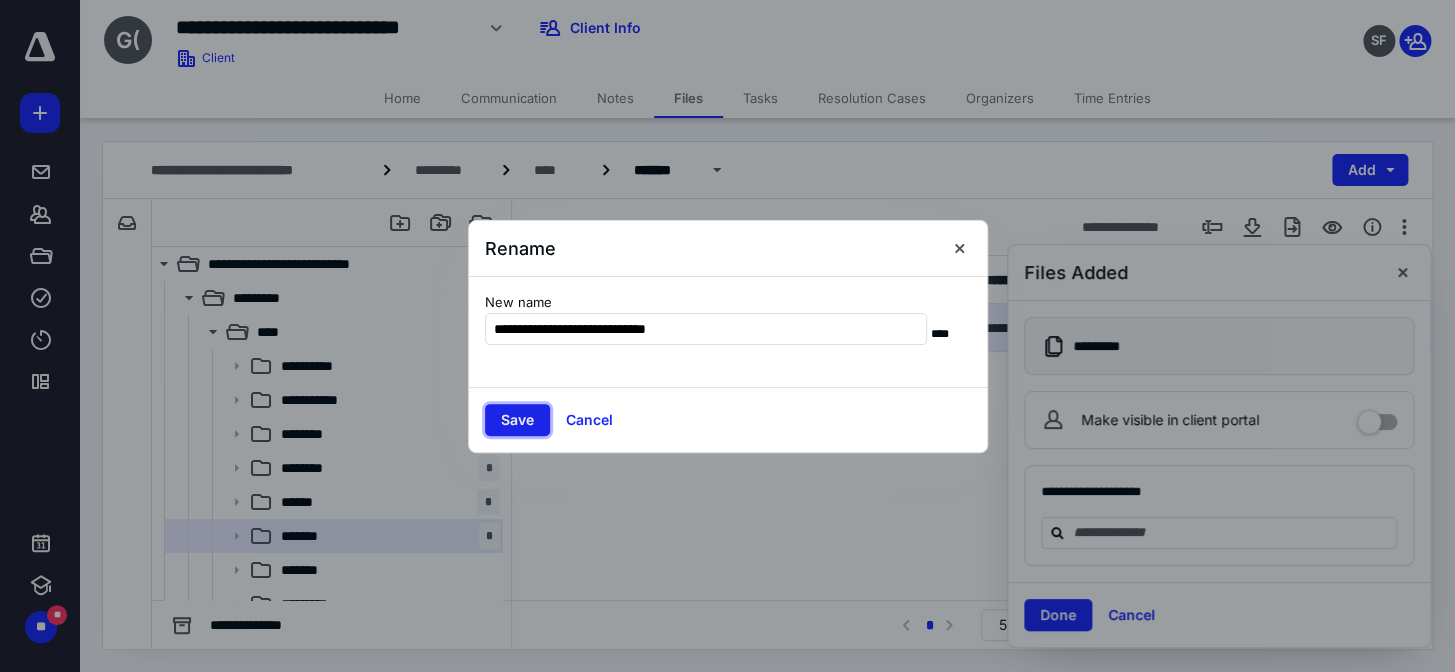 click on "Save" at bounding box center [517, 420] 